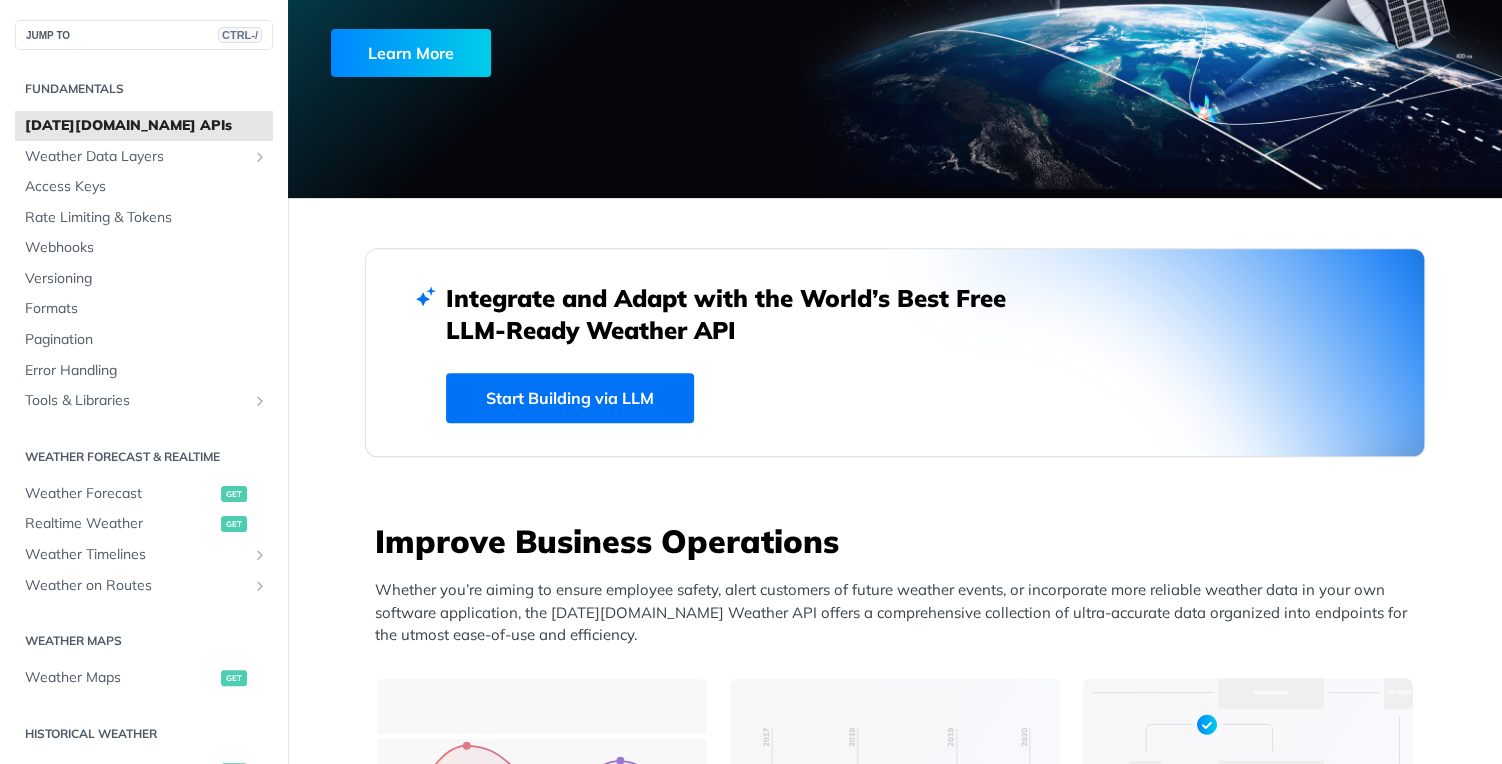 scroll, scrollTop: 315, scrollLeft: 0, axis: vertical 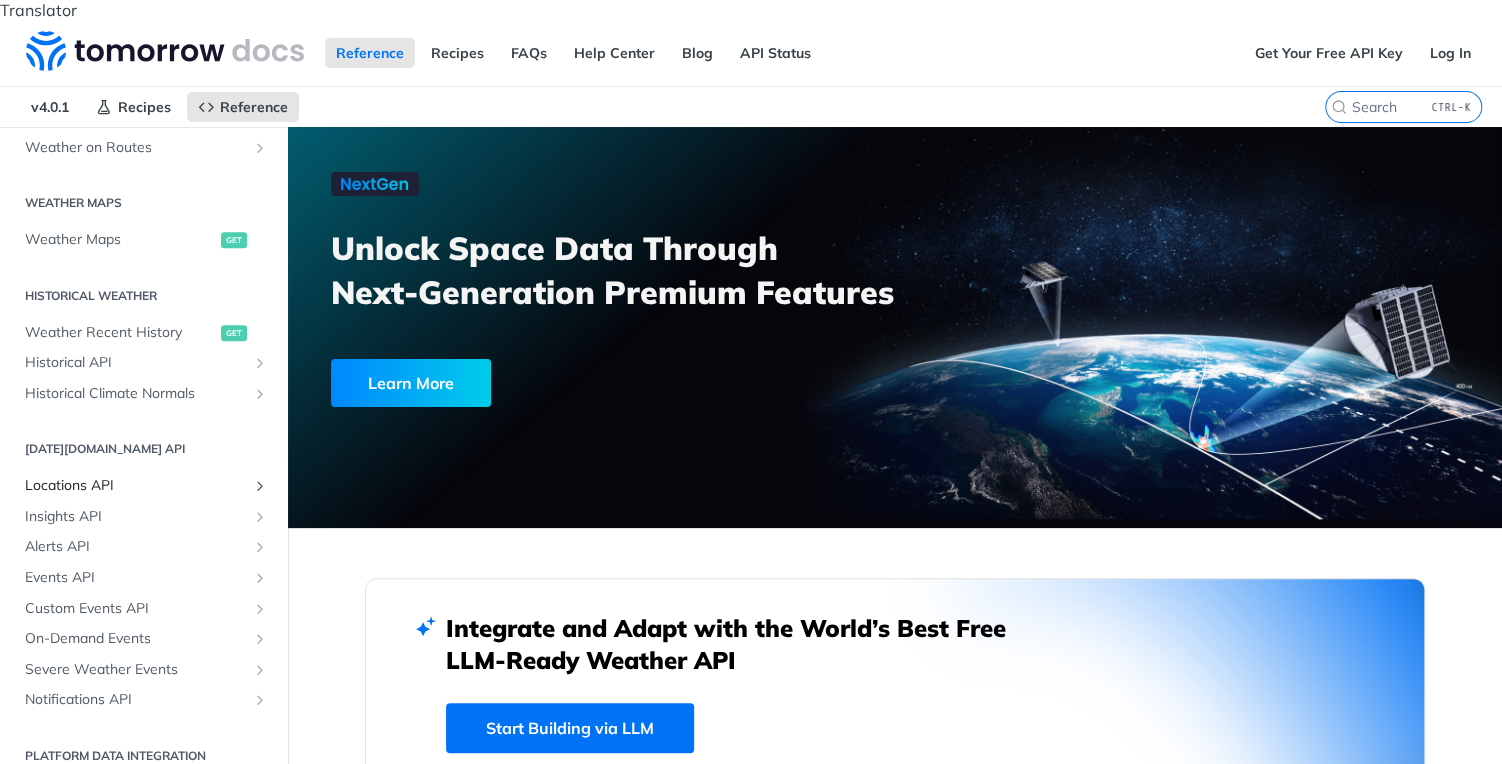 click on "Locations API" at bounding box center (136, 486) 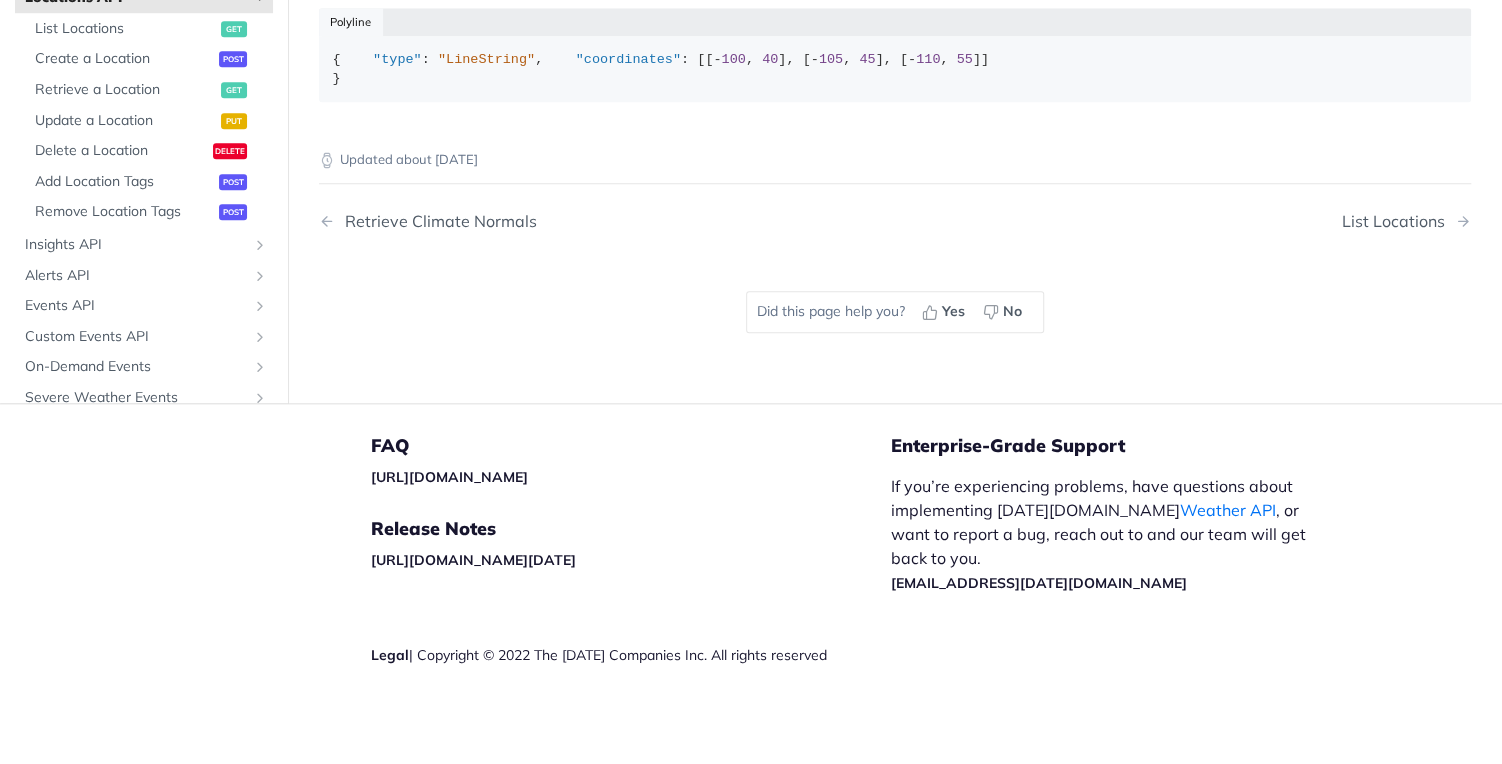 scroll, scrollTop: 1155, scrollLeft: 0, axis: vertical 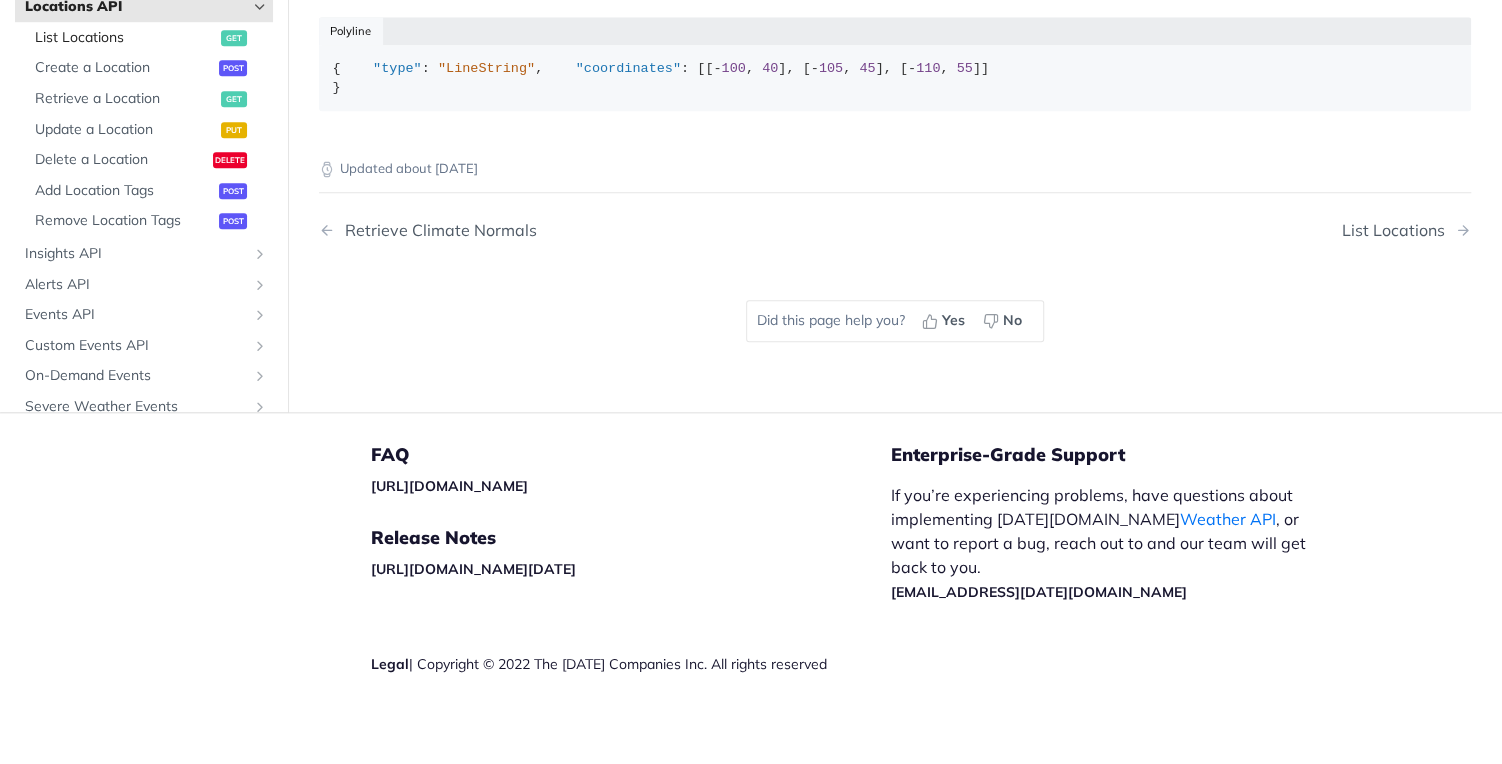 click on "List Locations" at bounding box center (125, 38) 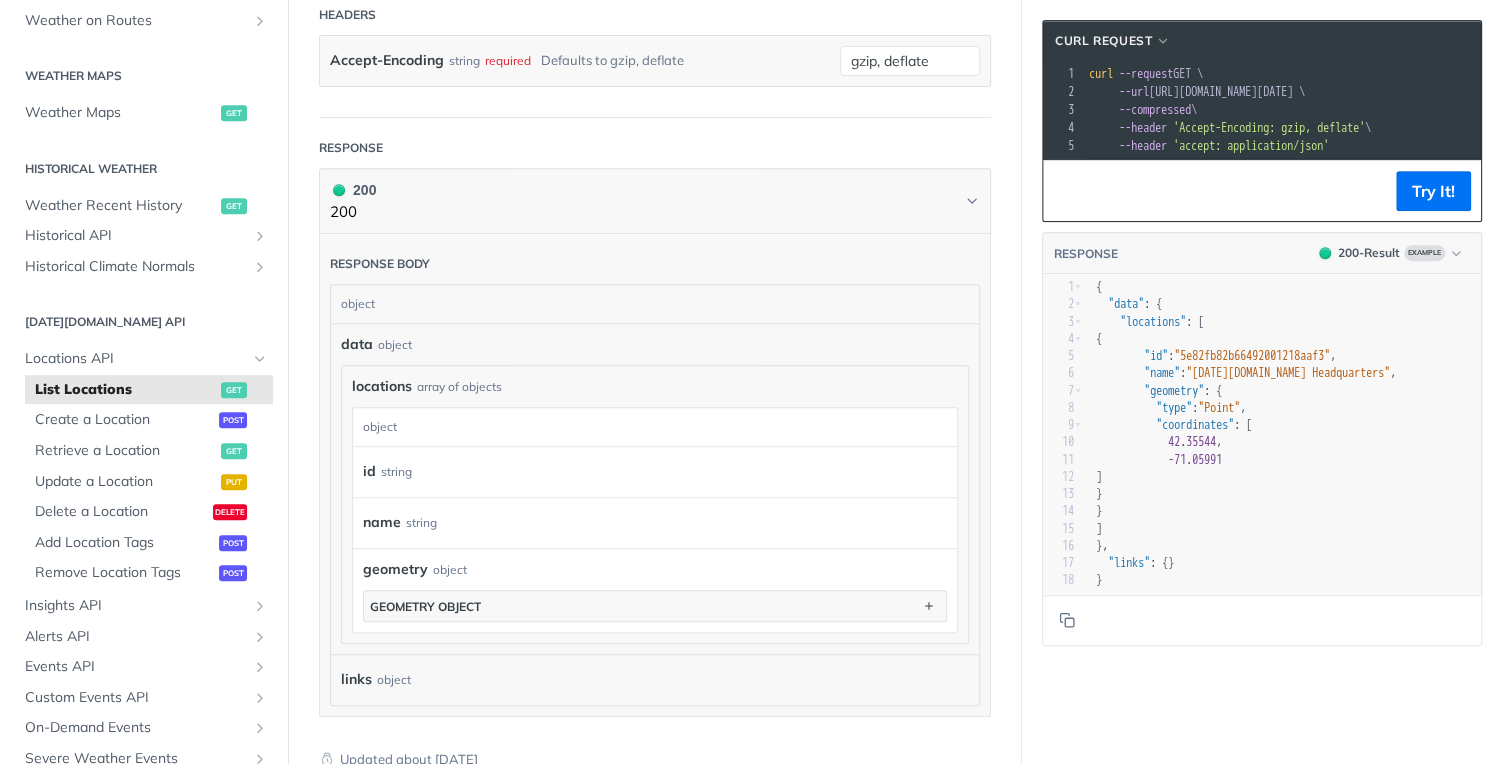 scroll, scrollTop: 420, scrollLeft: 0, axis: vertical 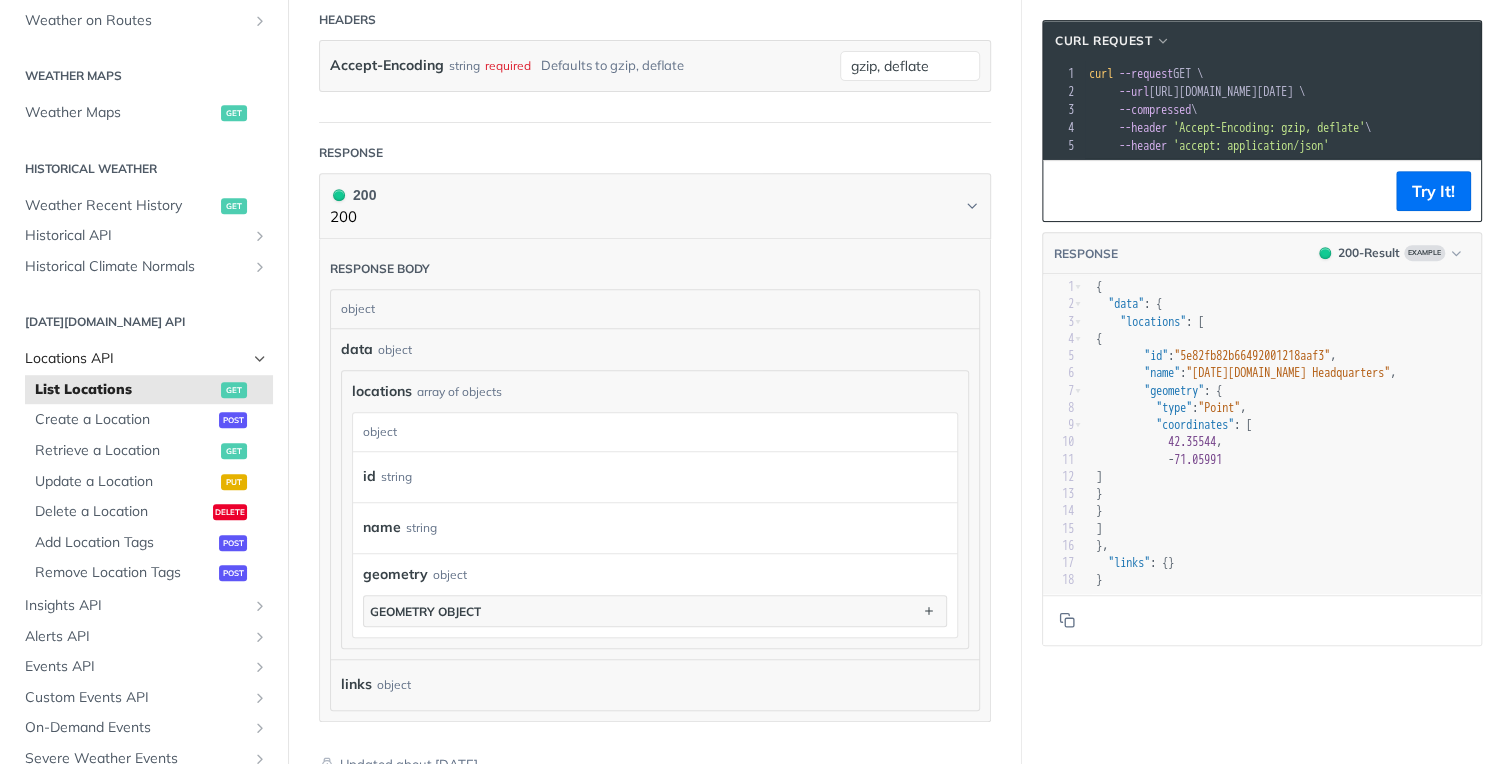 click on "Locations API" at bounding box center [136, 359] 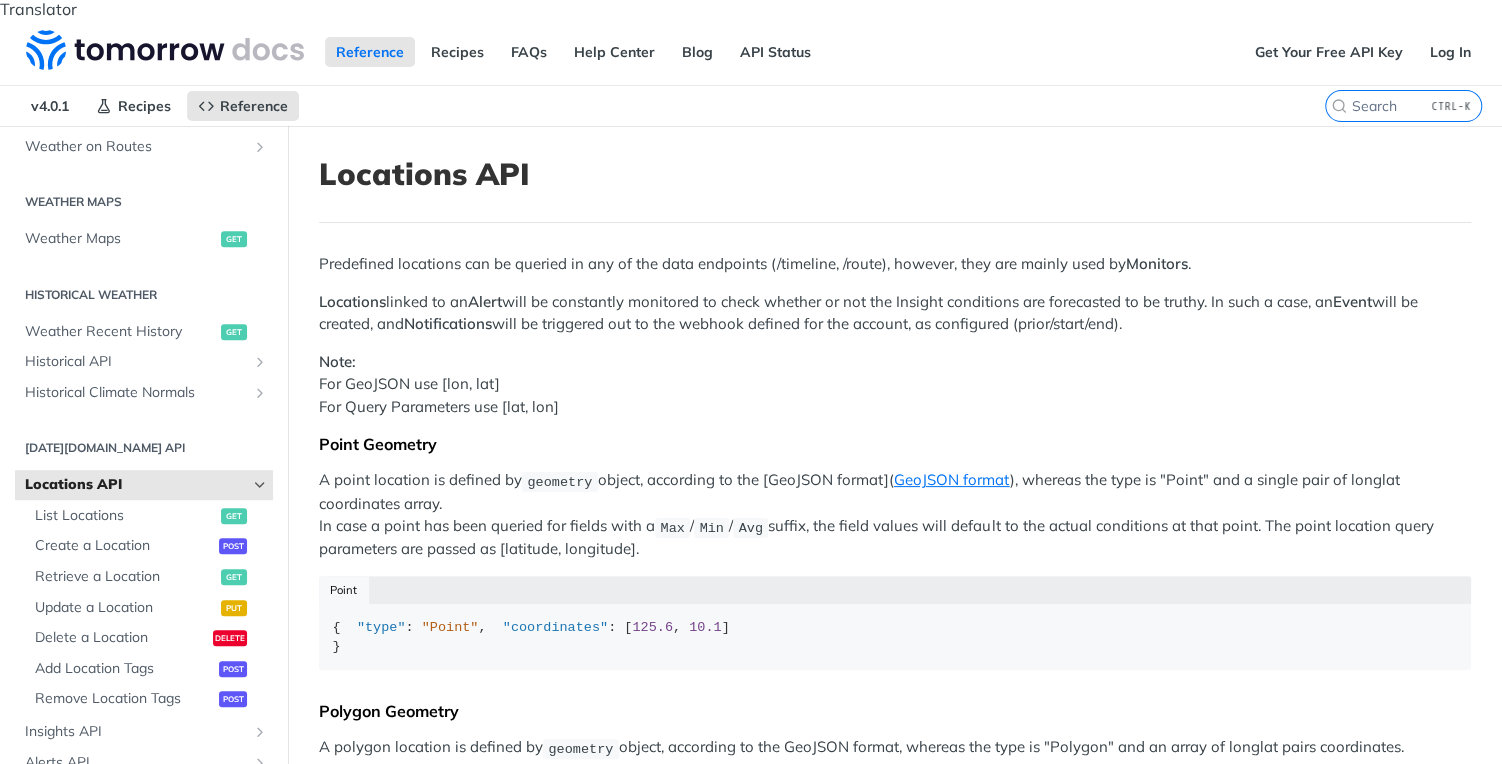 scroll, scrollTop: 0, scrollLeft: 0, axis: both 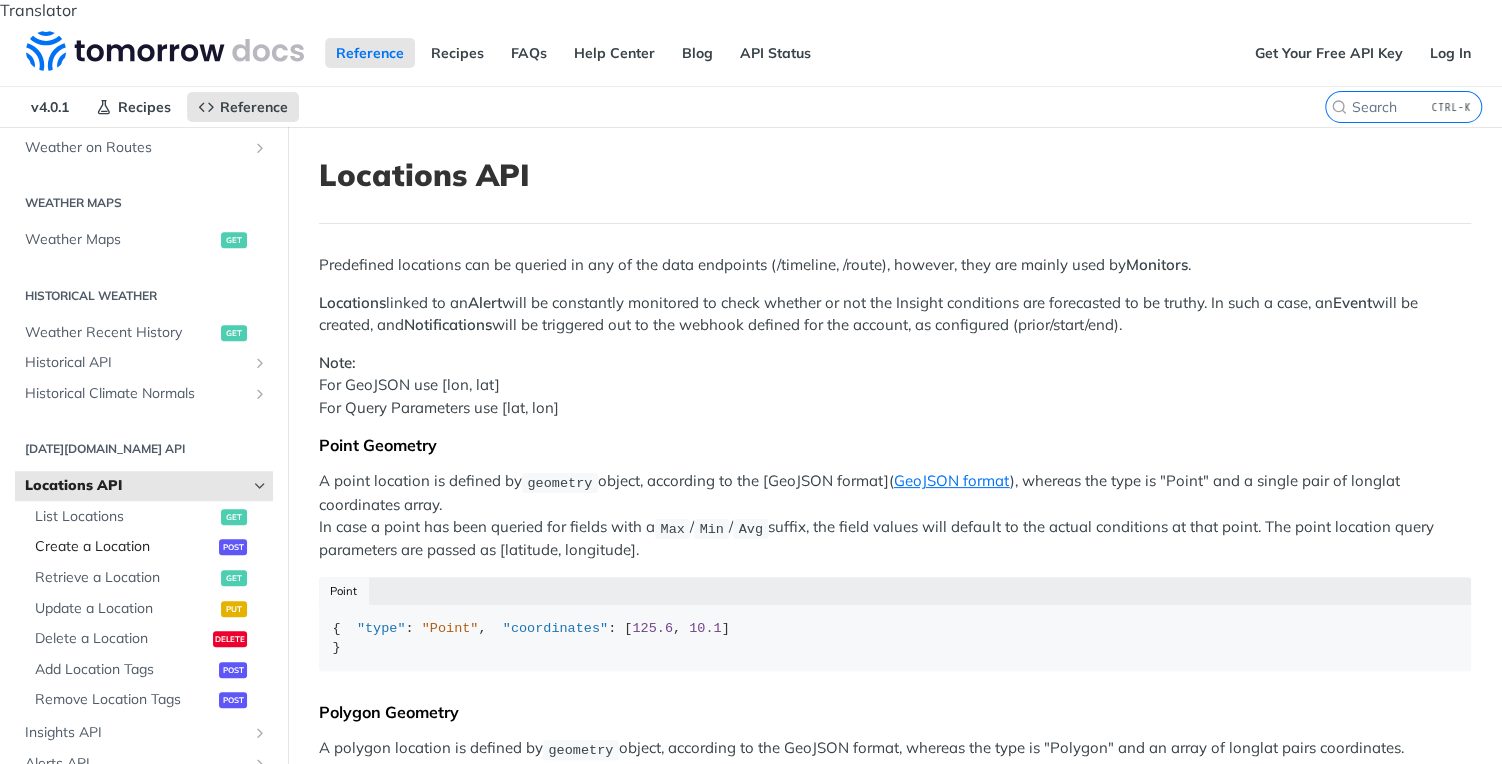 click on "Create a Location" at bounding box center (124, 547) 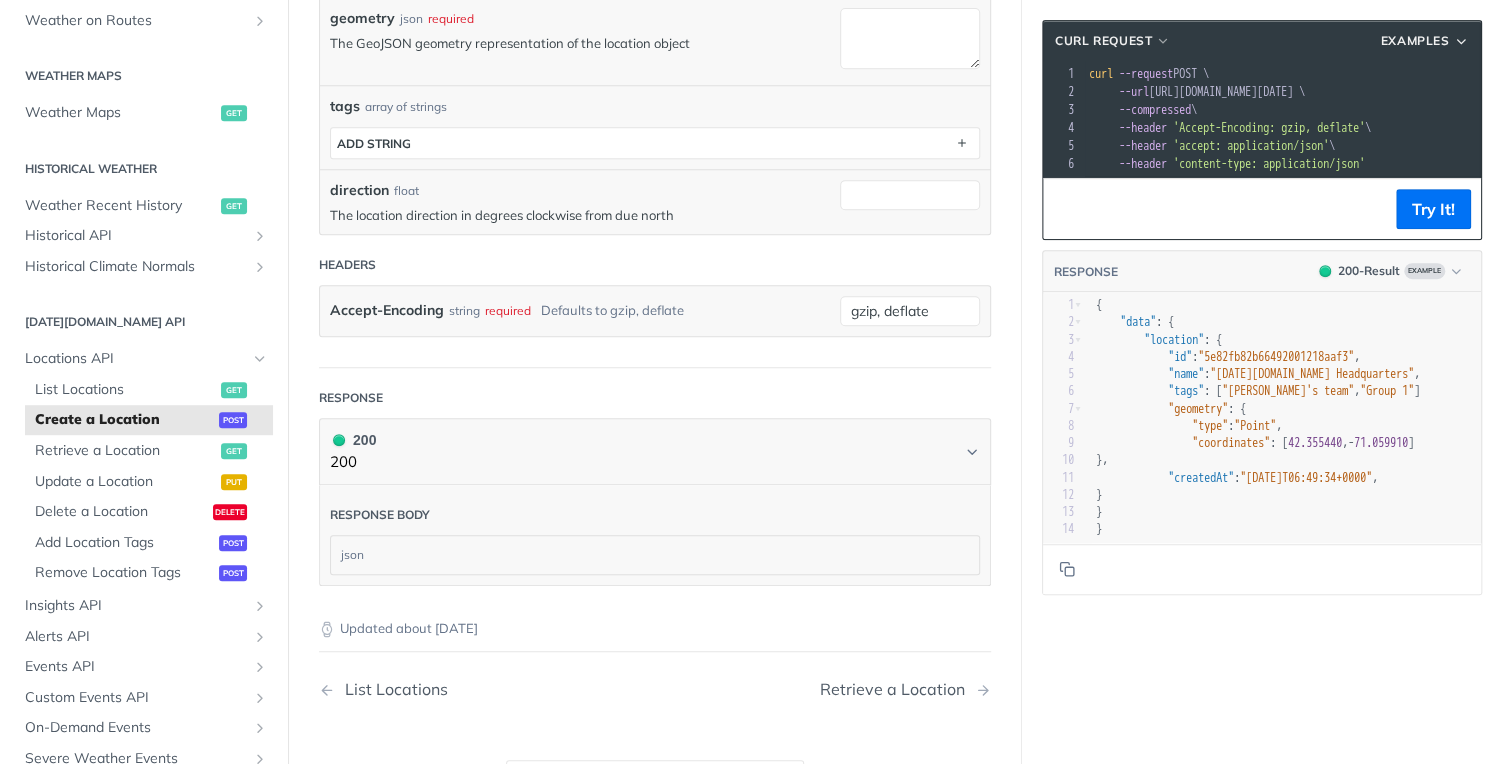scroll, scrollTop: 630, scrollLeft: 0, axis: vertical 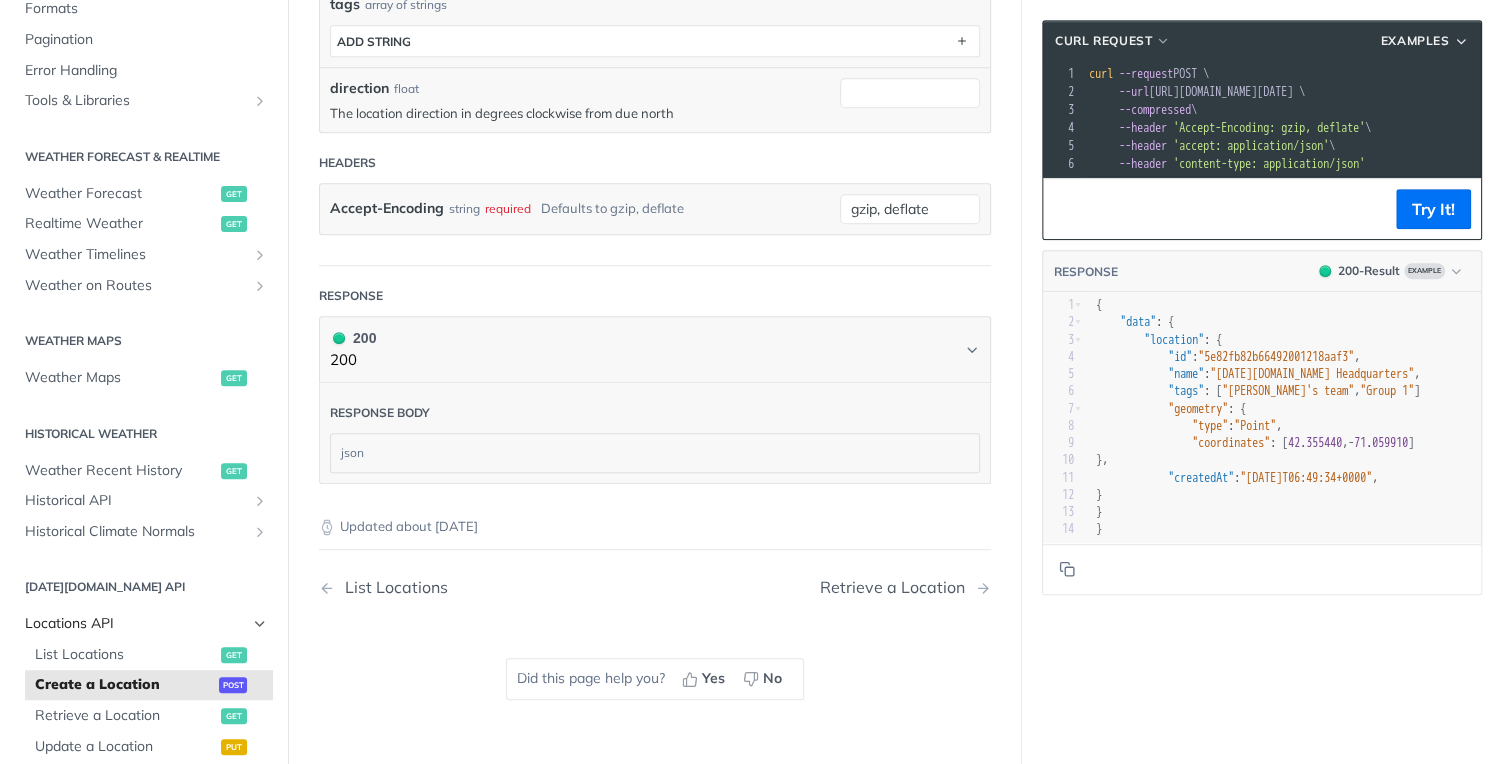 click at bounding box center [260, 624] 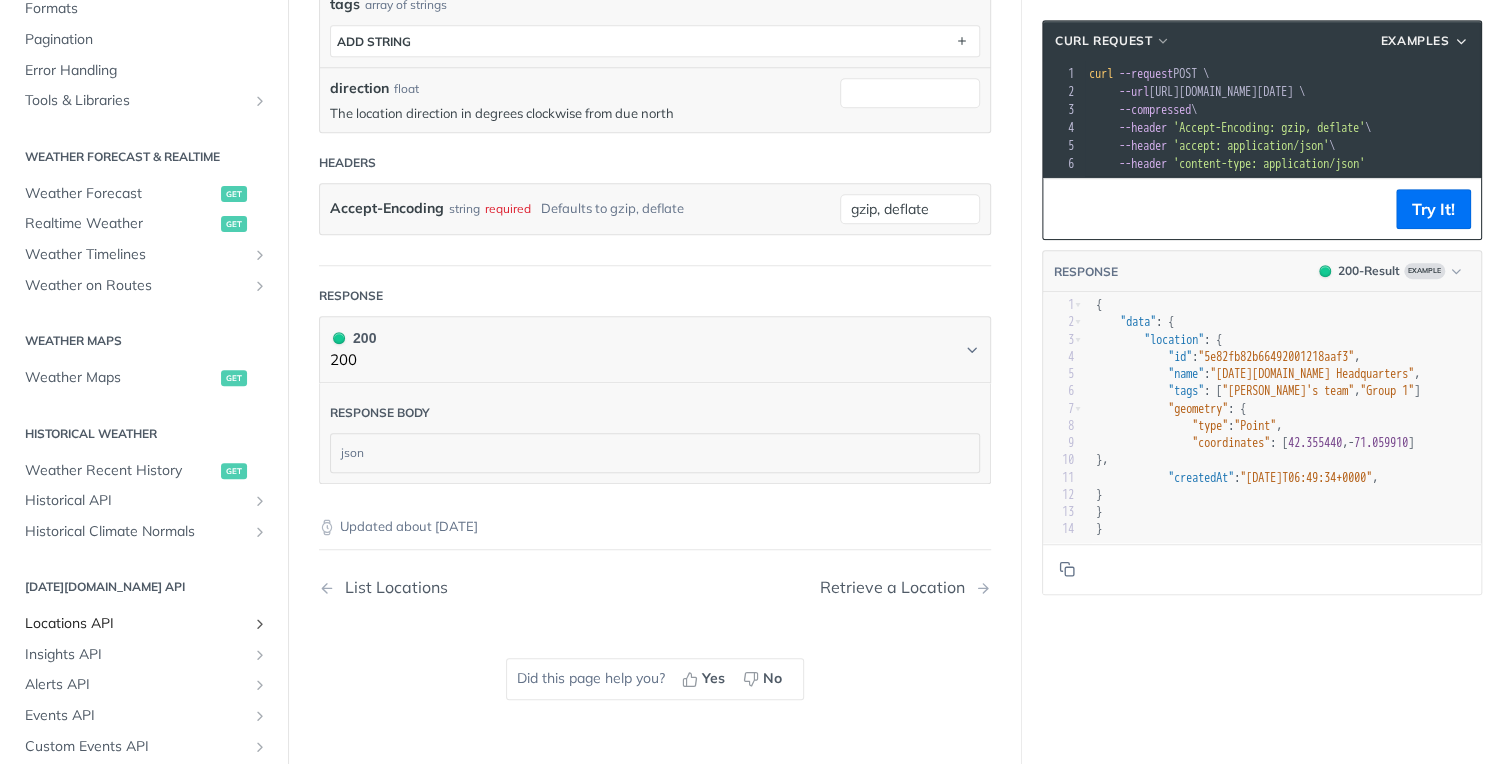 click at bounding box center [260, 624] 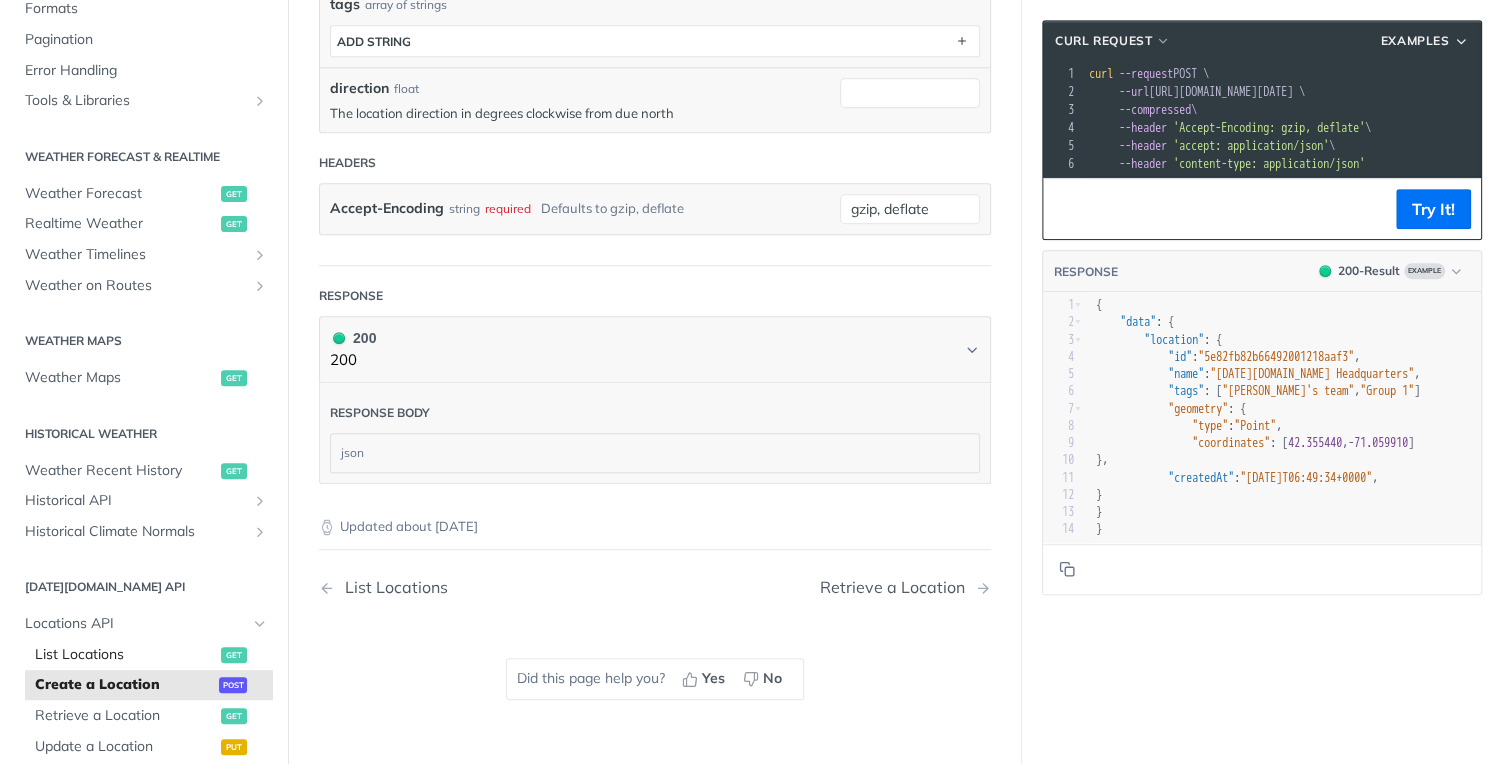 click on "List Locations" at bounding box center [125, 655] 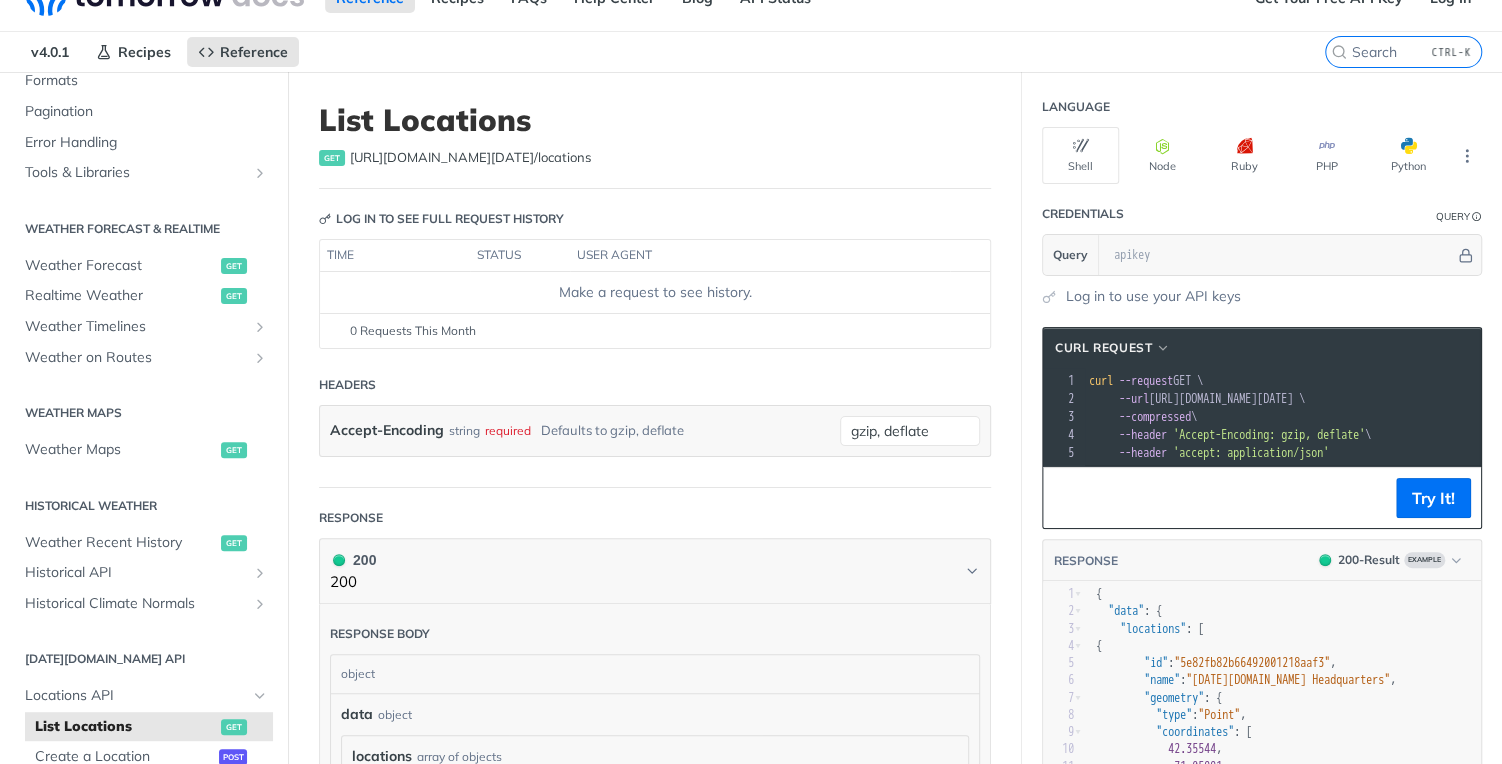 scroll, scrollTop: 0, scrollLeft: 0, axis: both 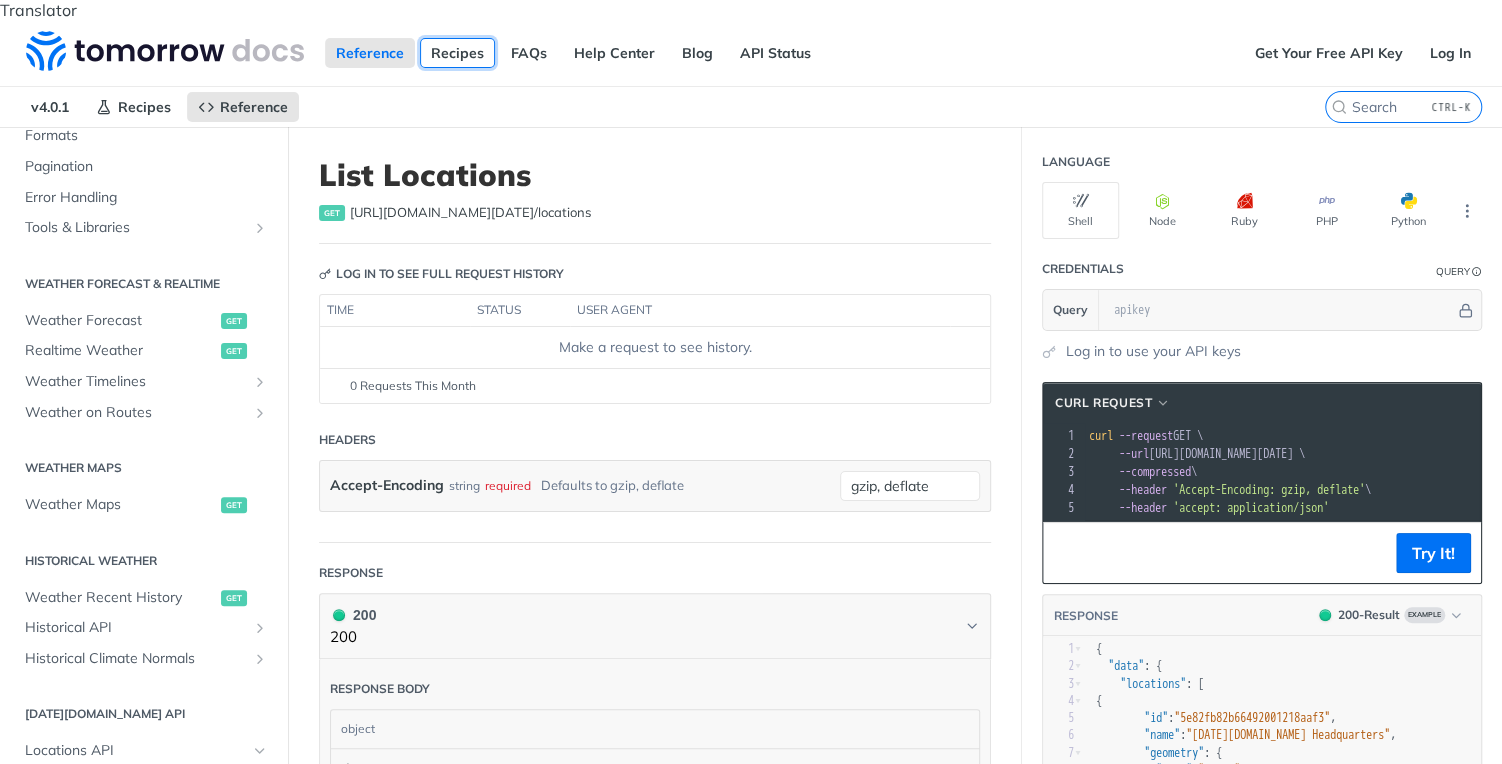 click on "Recipes" at bounding box center [457, 53] 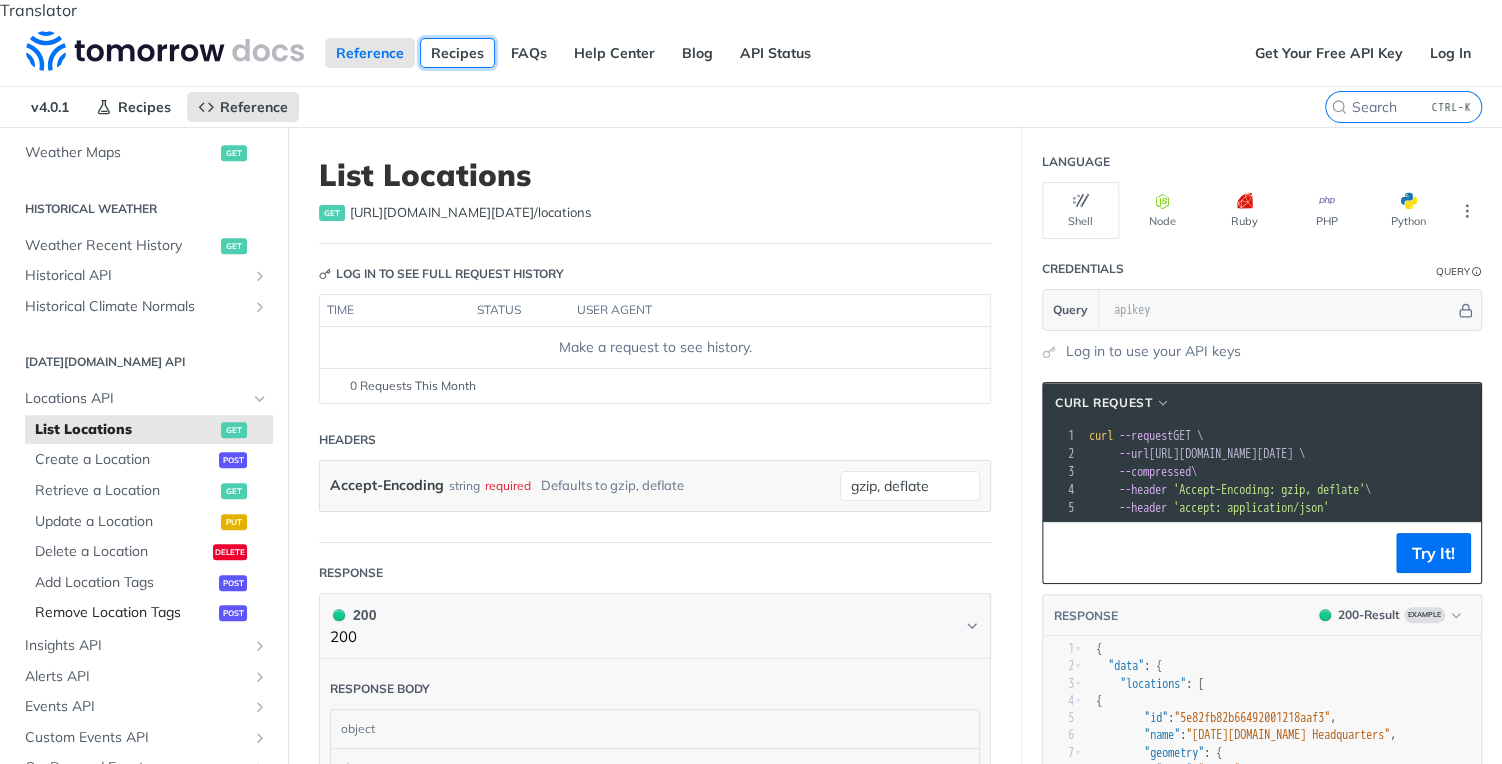 scroll, scrollTop: 660, scrollLeft: 0, axis: vertical 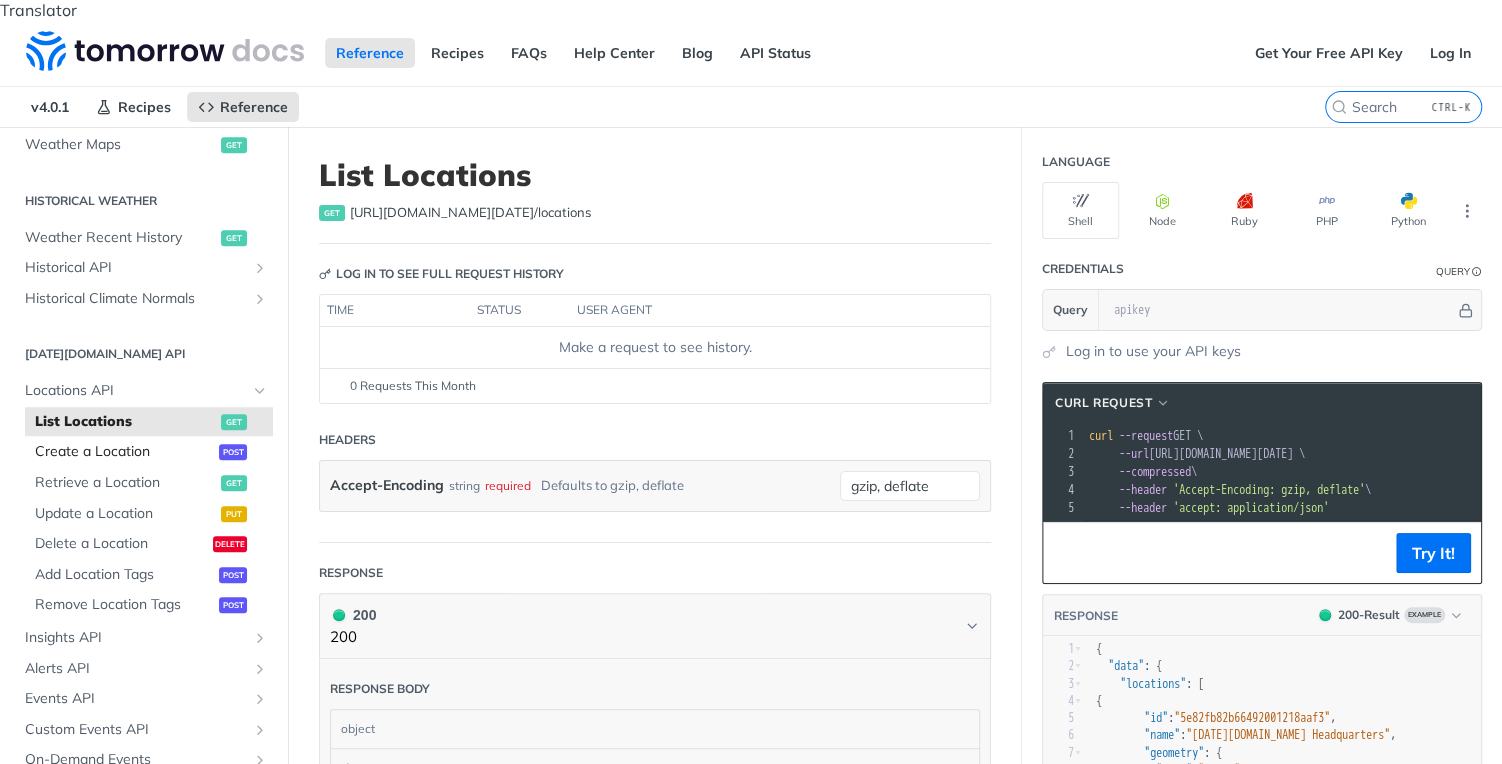 click on "Create a Location" at bounding box center (124, 452) 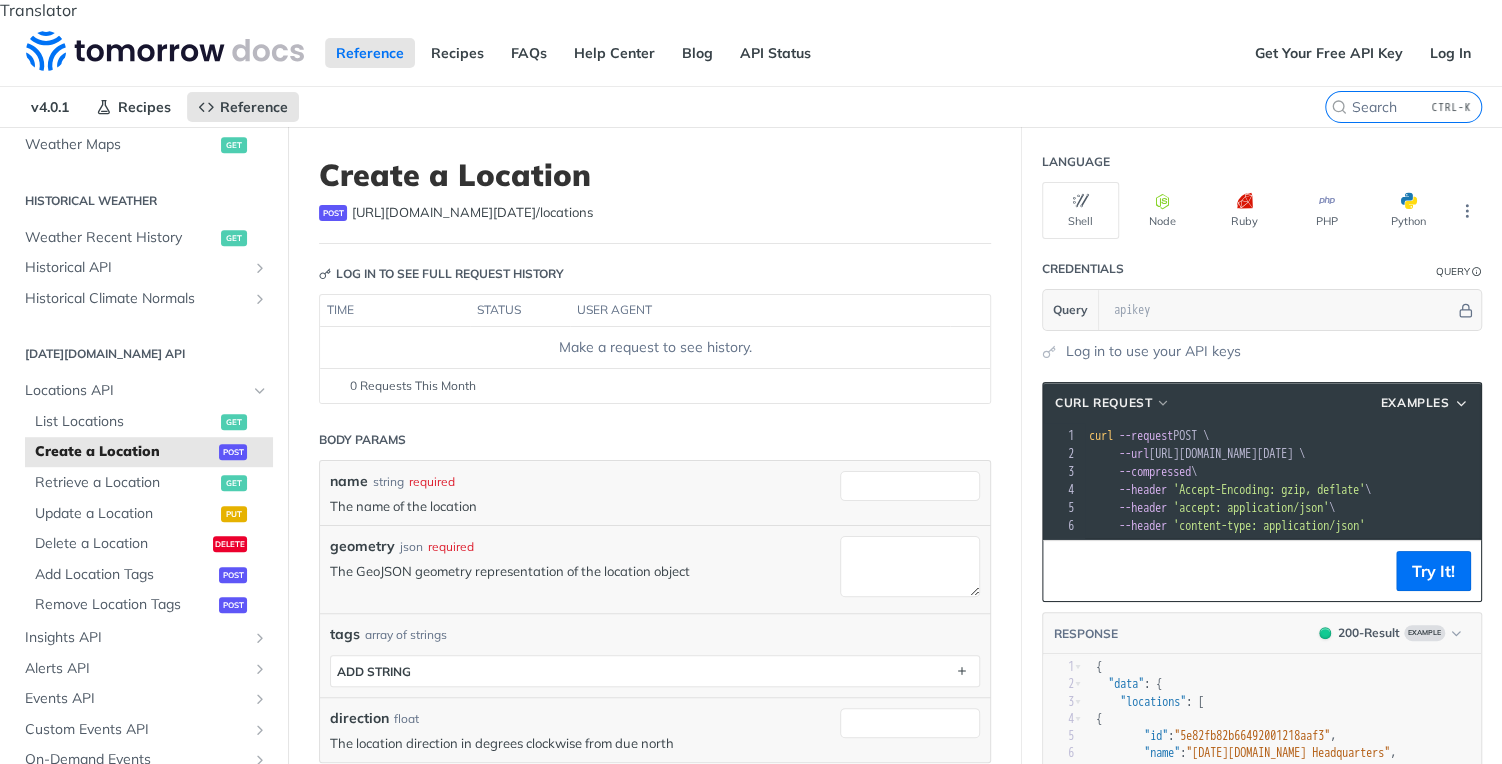 scroll, scrollTop: 739, scrollLeft: 0, axis: vertical 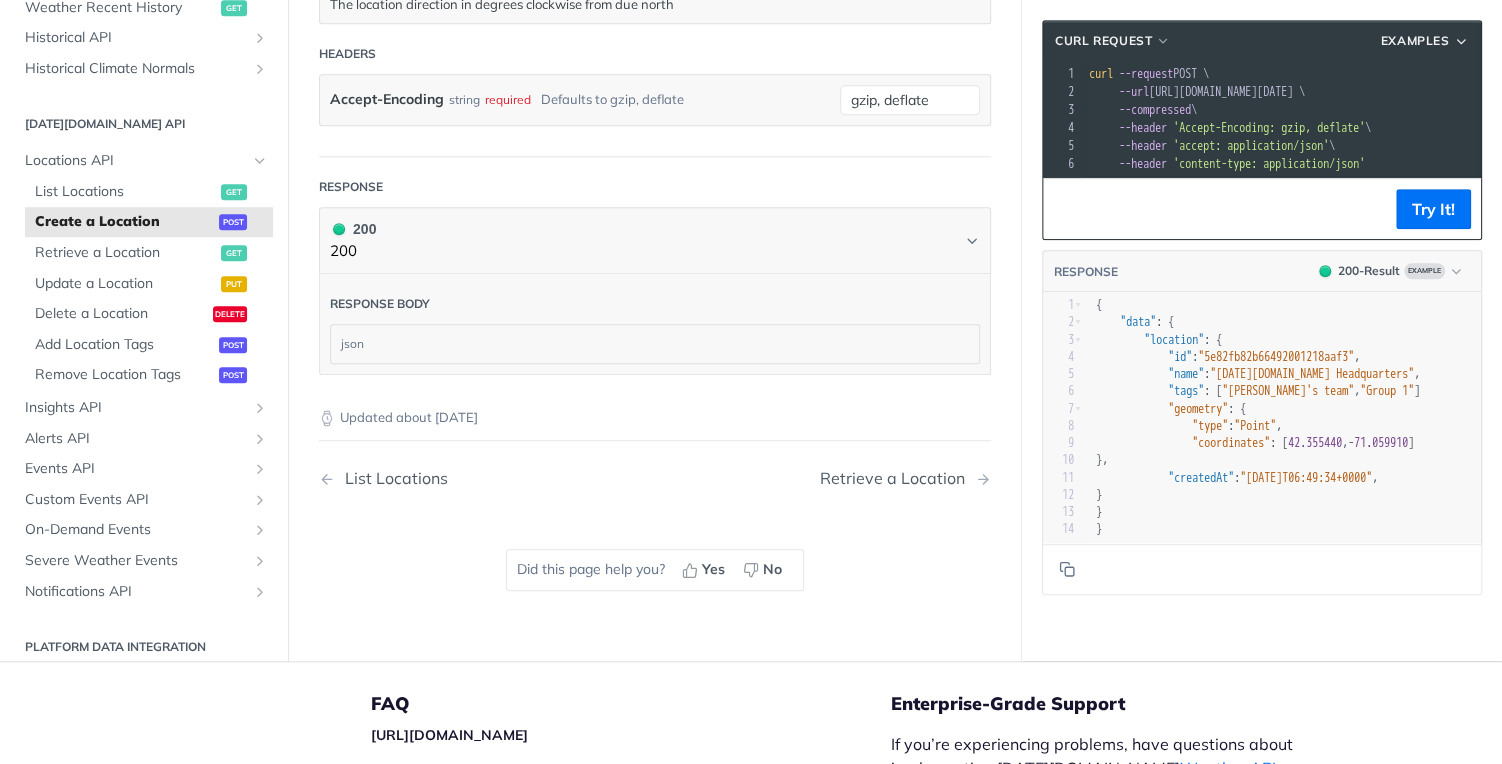 click on "Create a Location" at bounding box center [124, 222] 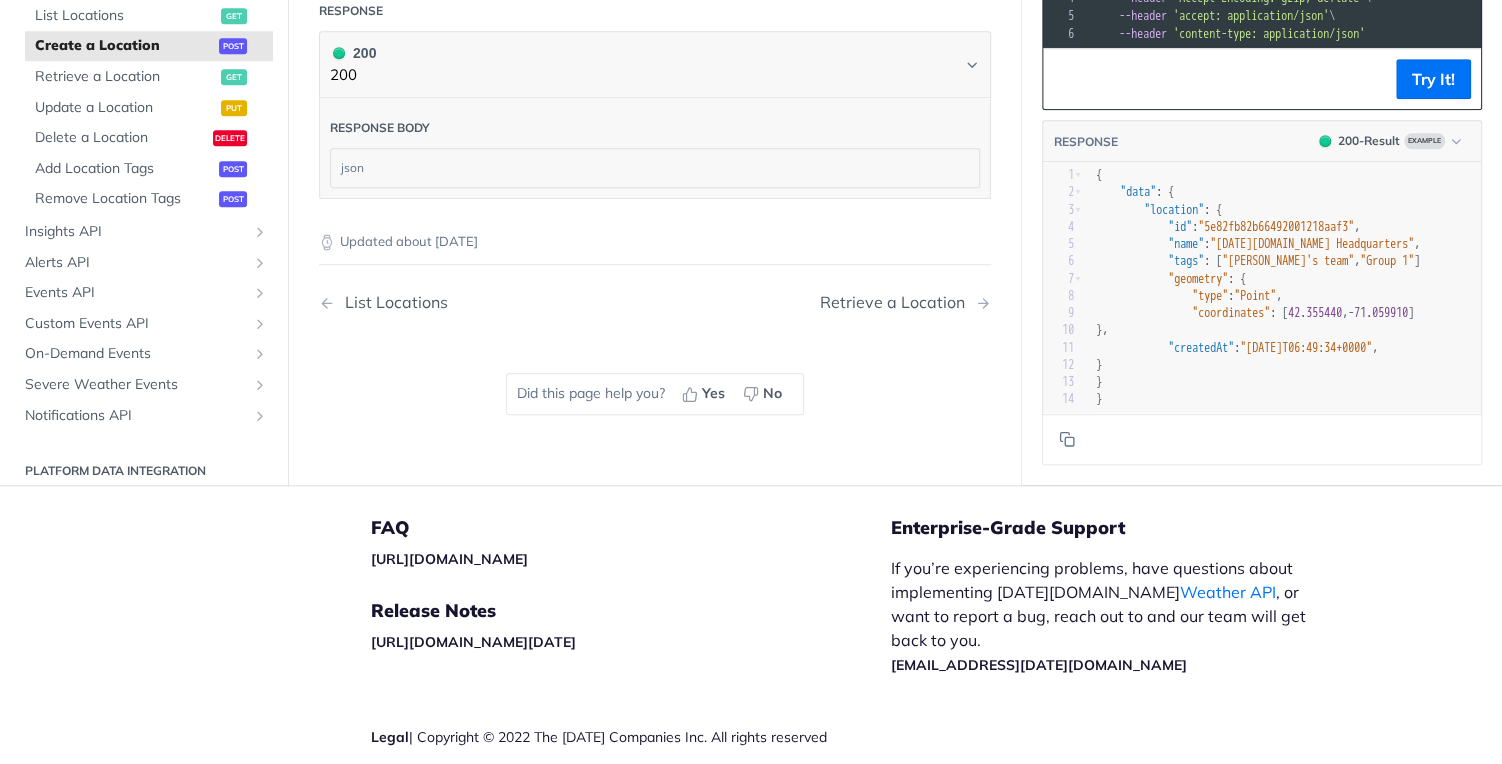 scroll, scrollTop: 949, scrollLeft: 0, axis: vertical 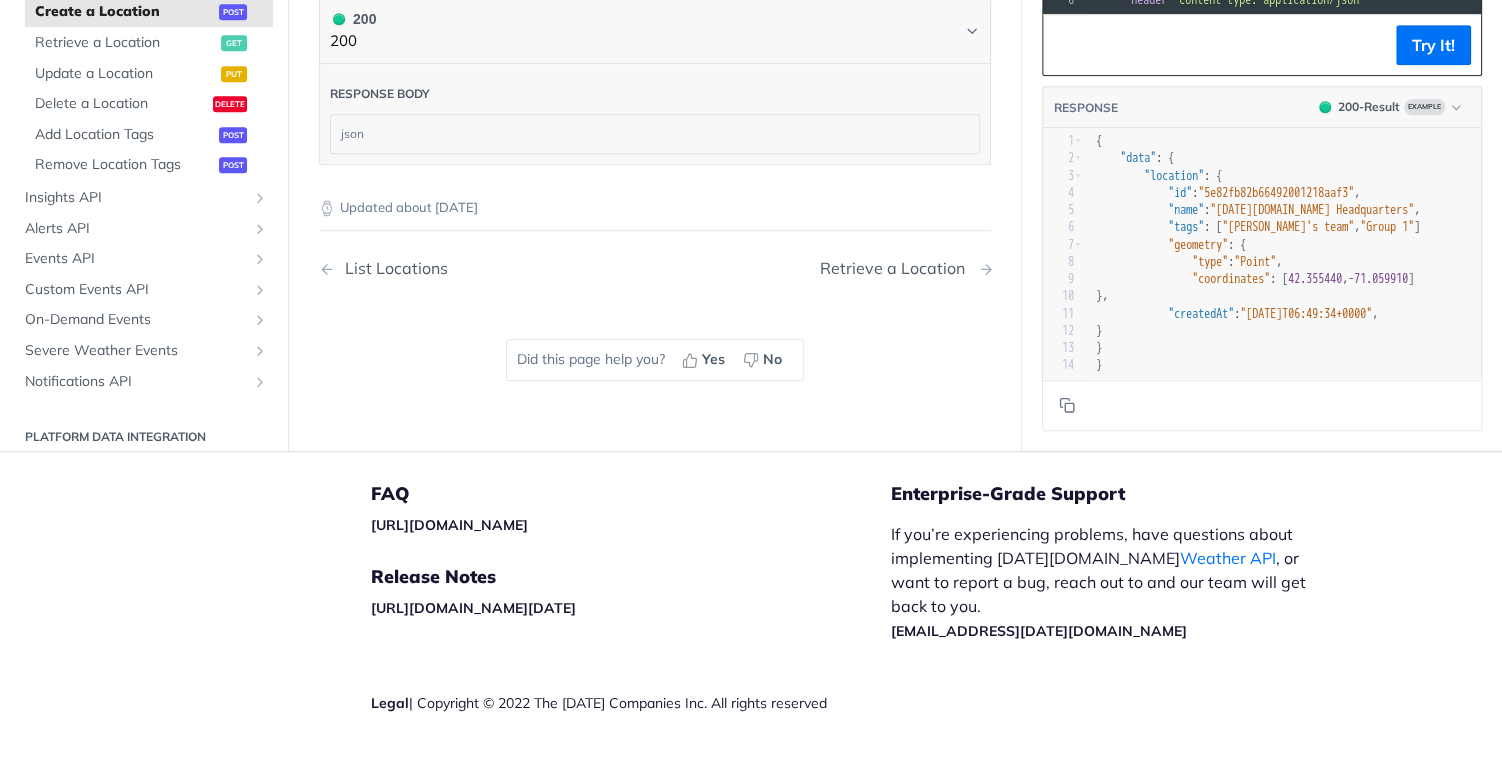 click on "Retrieve a Location" at bounding box center (897, 268) 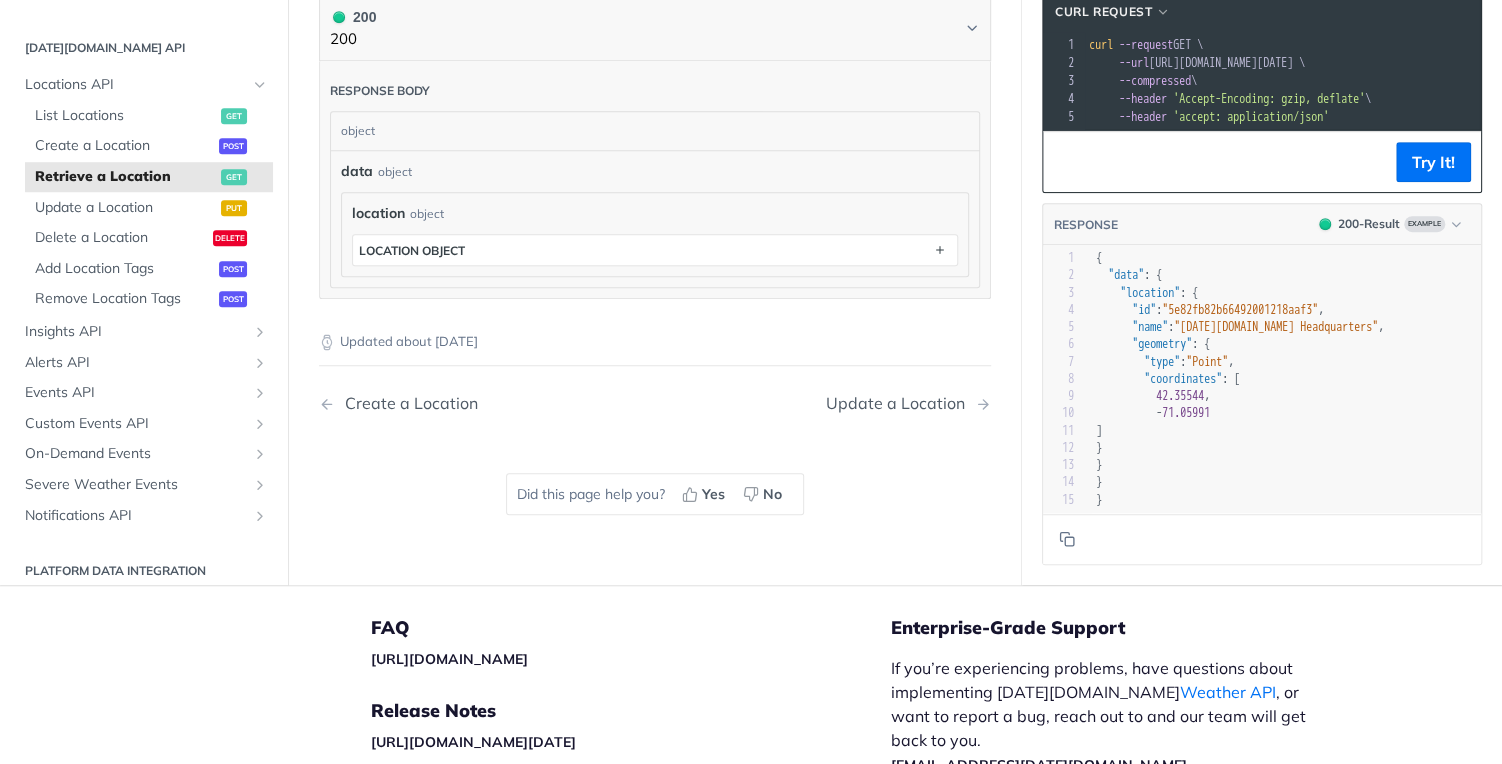 scroll, scrollTop: 479, scrollLeft: 0, axis: vertical 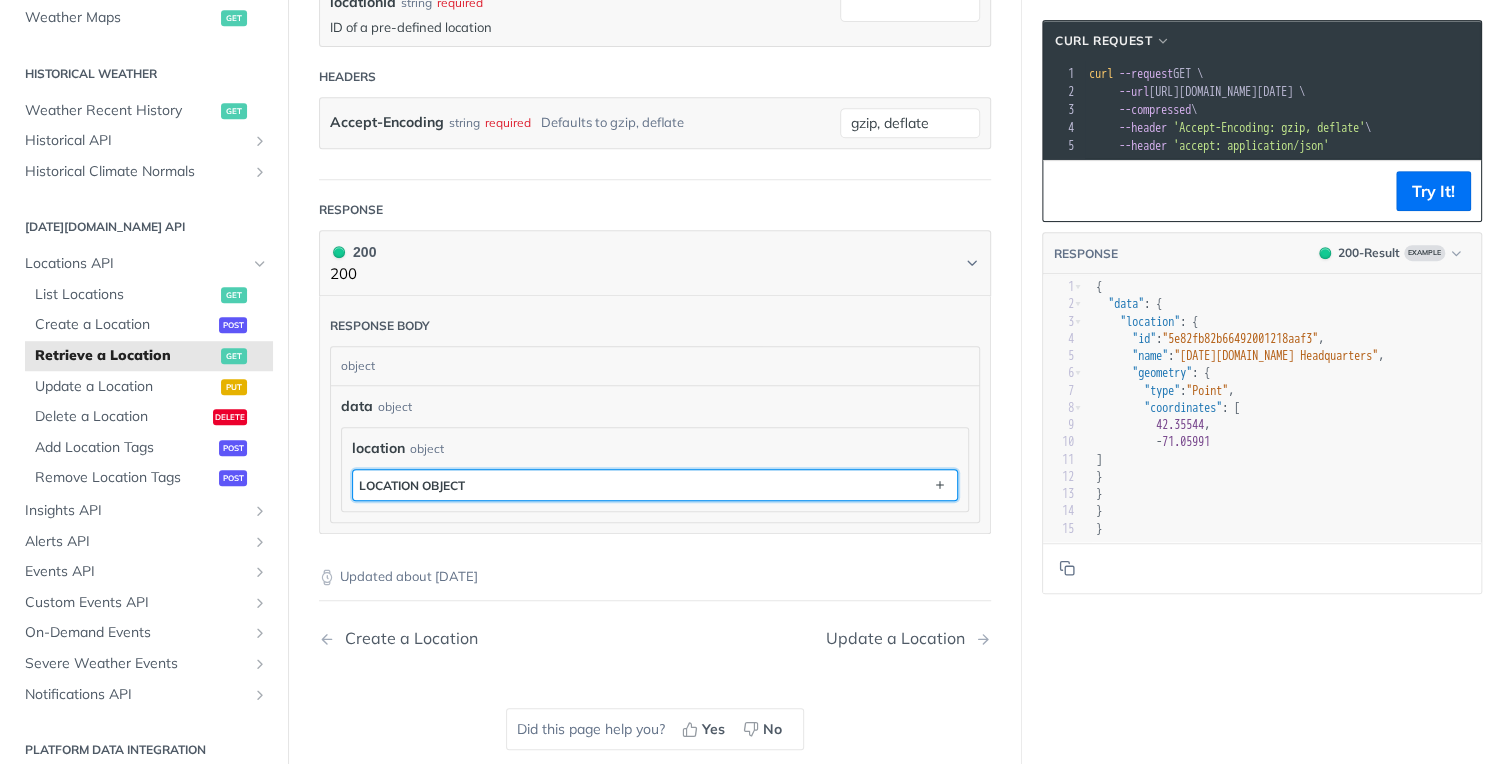 click on "location   object" at bounding box center [655, 485] 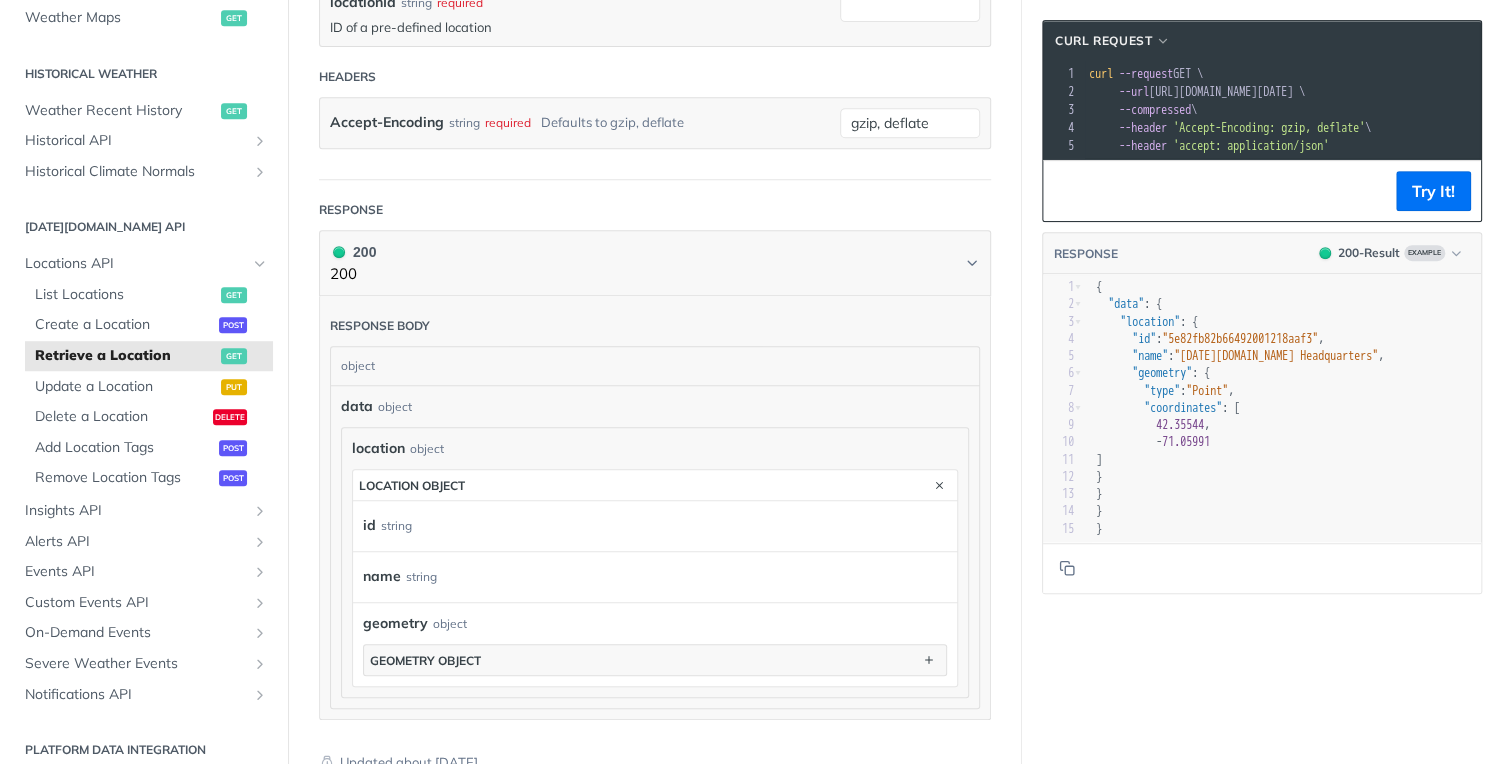 click on "string" at bounding box center [396, 525] 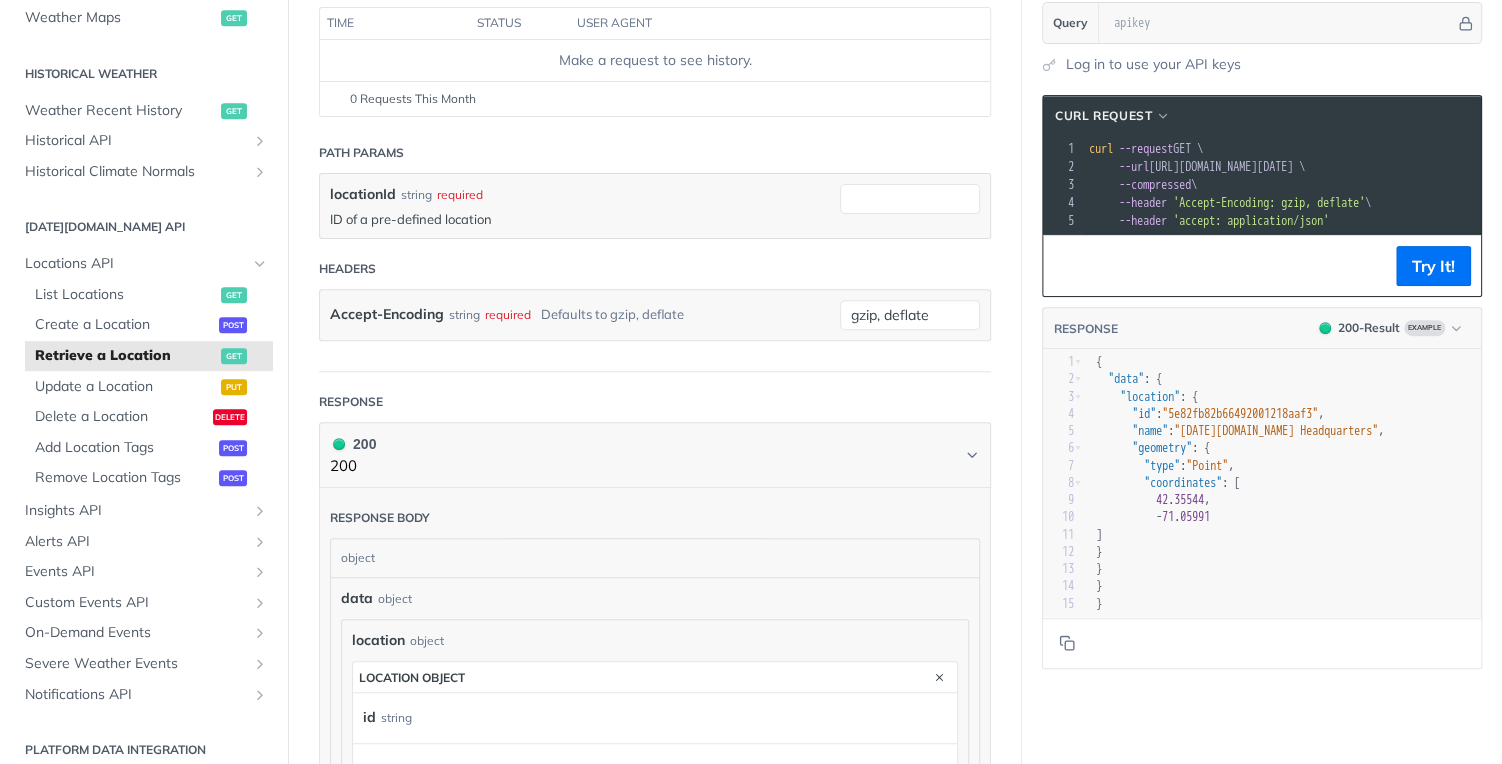 scroll, scrollTop: 269, scrollLeft: 0, axis: vertical 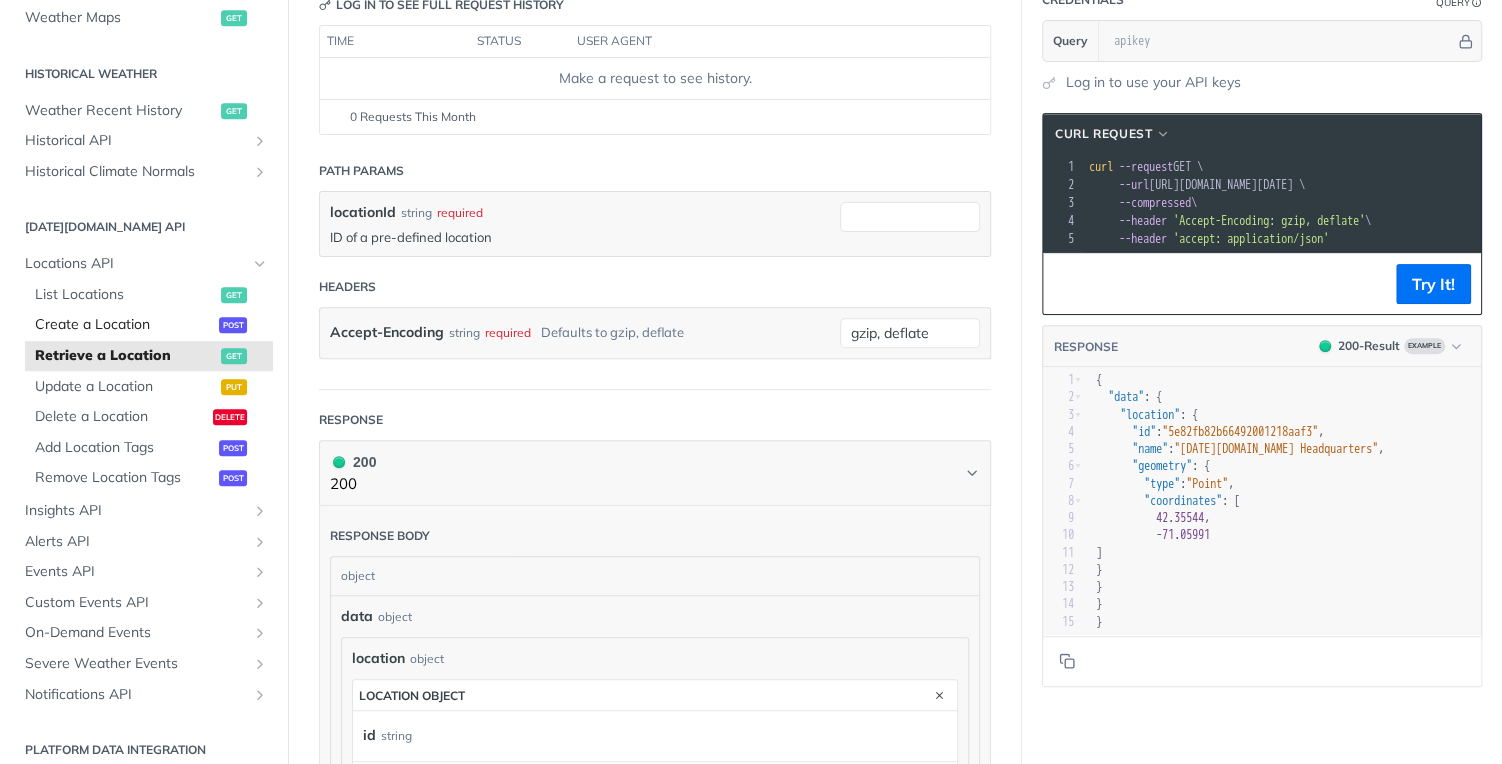 click on "Create a Location" at bounding box center [124, 325] 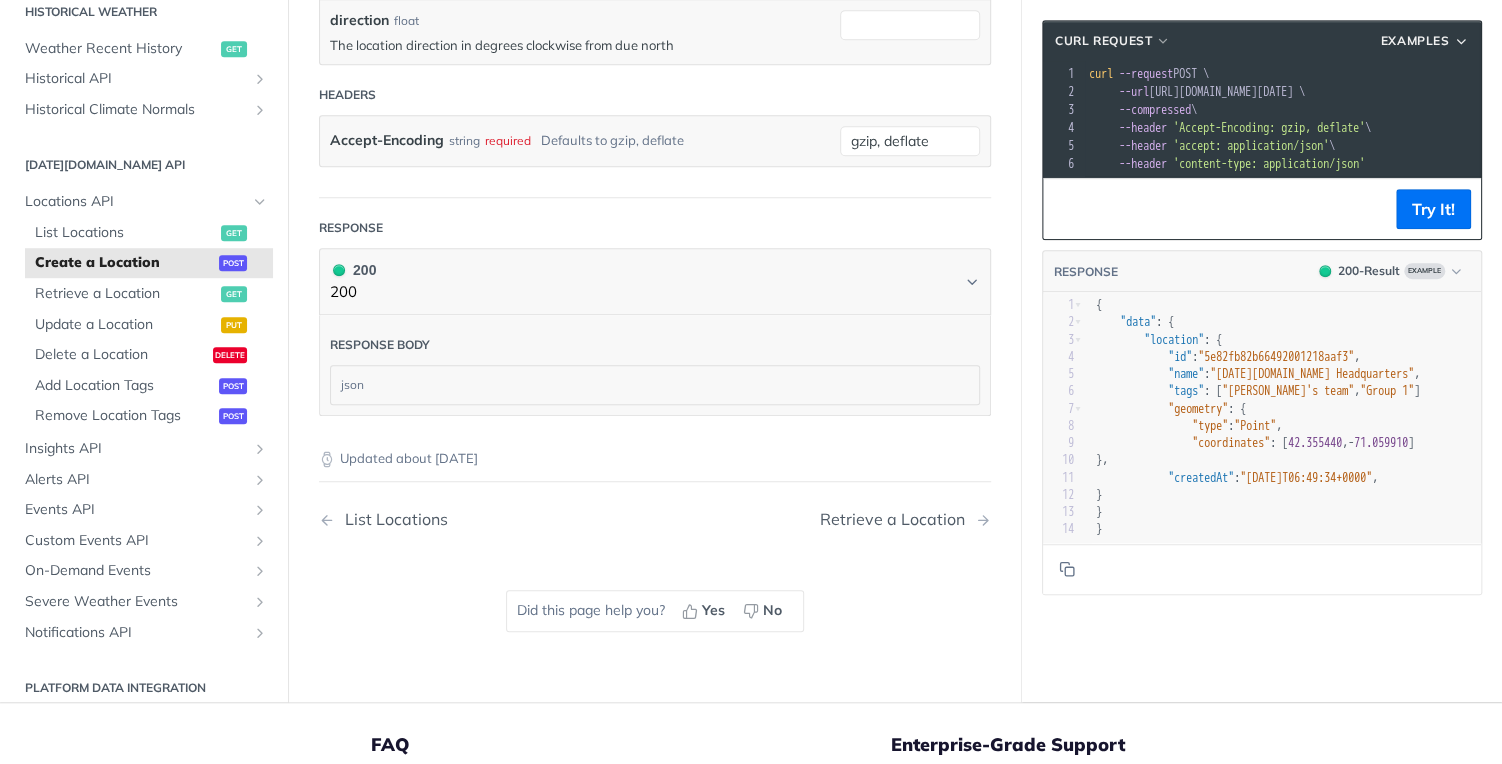 scroll, scrollTop: 735, scrollLeft: 0, axis: vertical 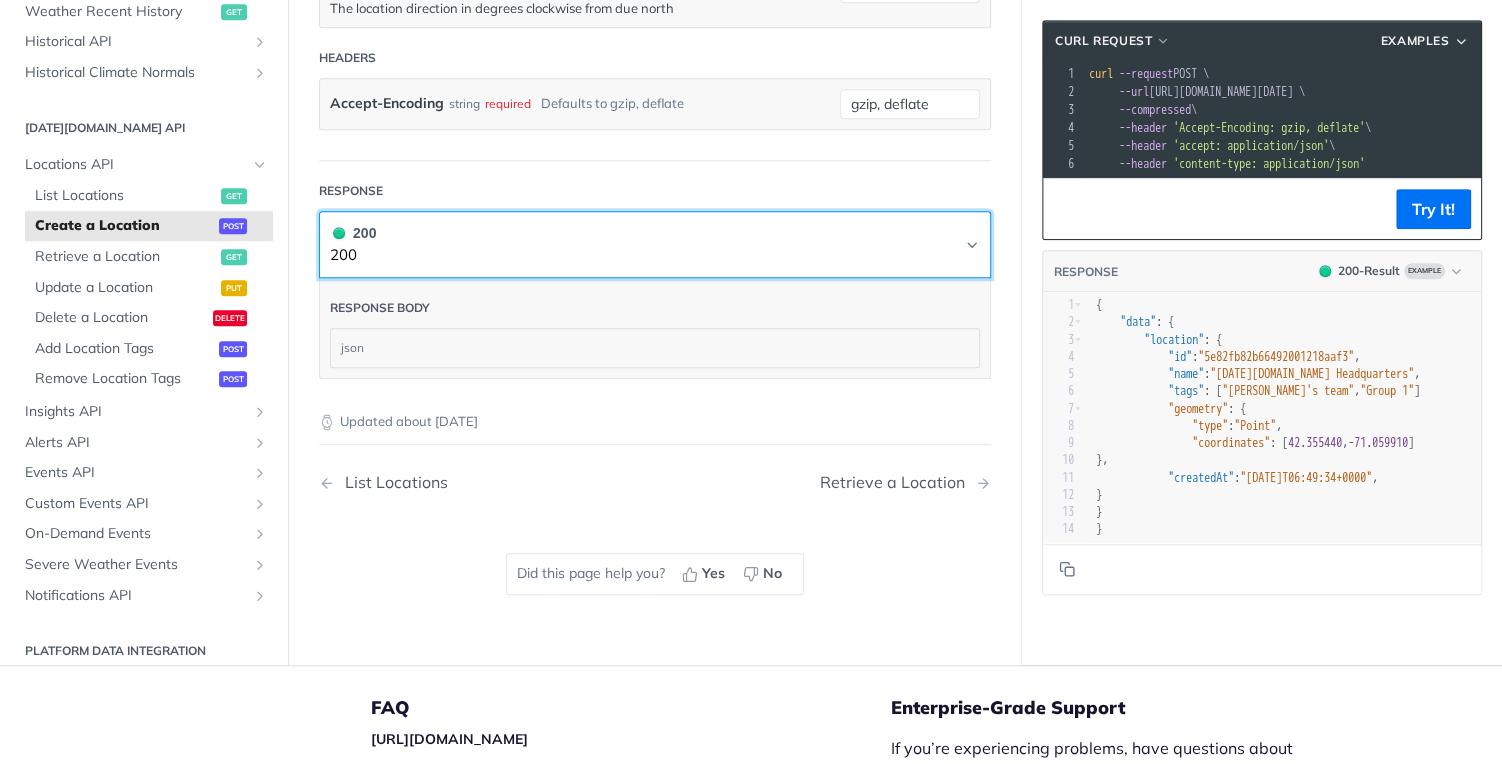 click 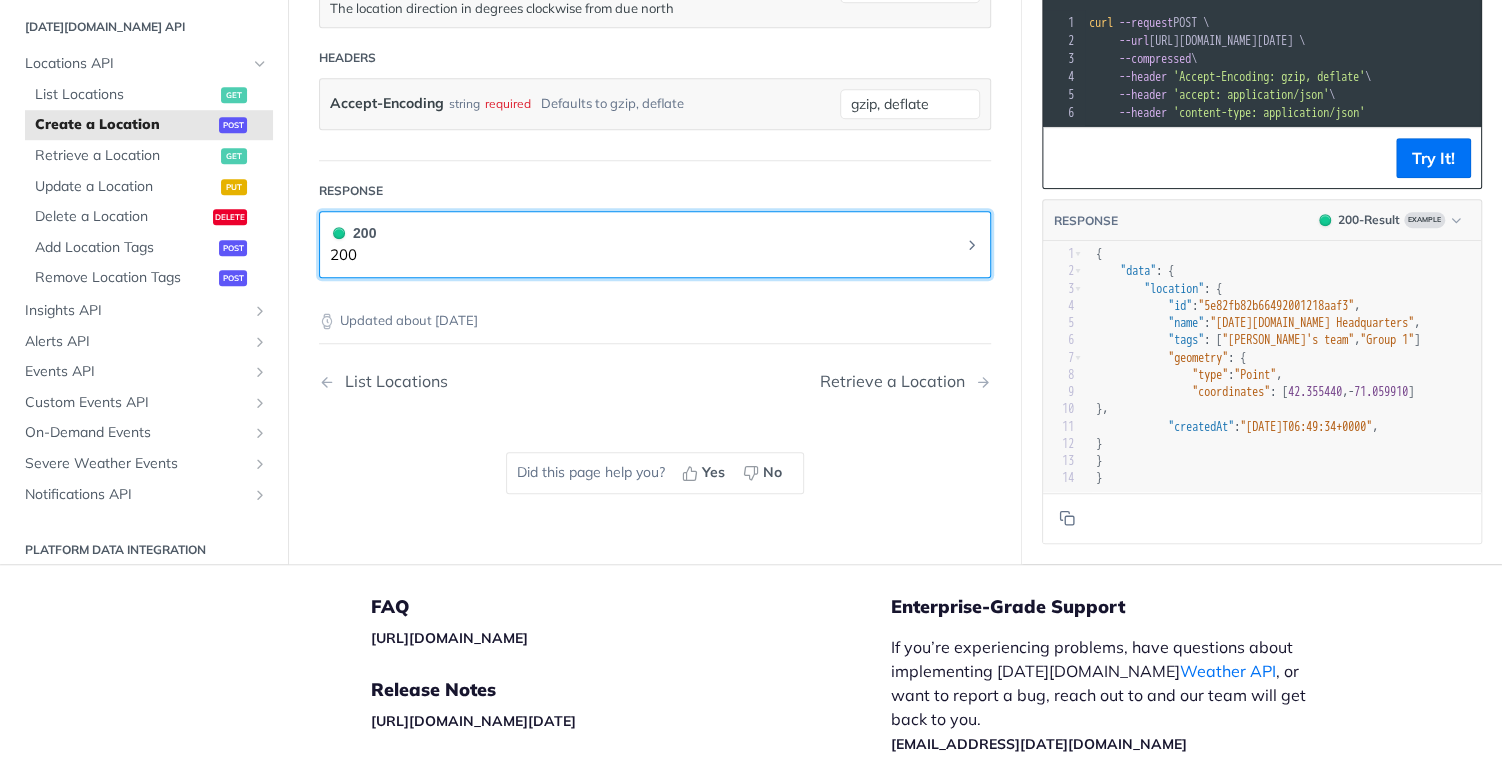 click 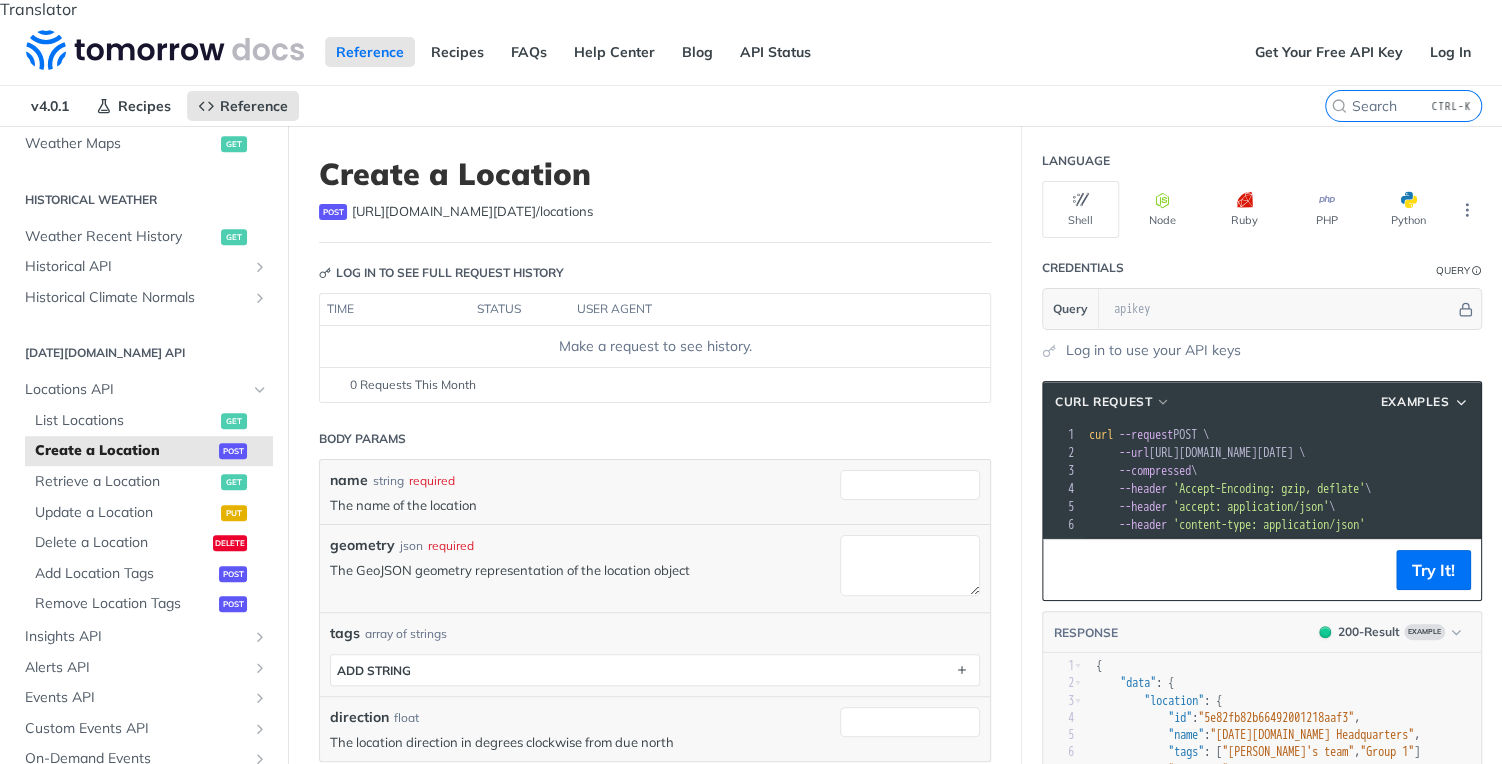 scroll, scrollTop: 0, scrollLeft: 0, axis: both 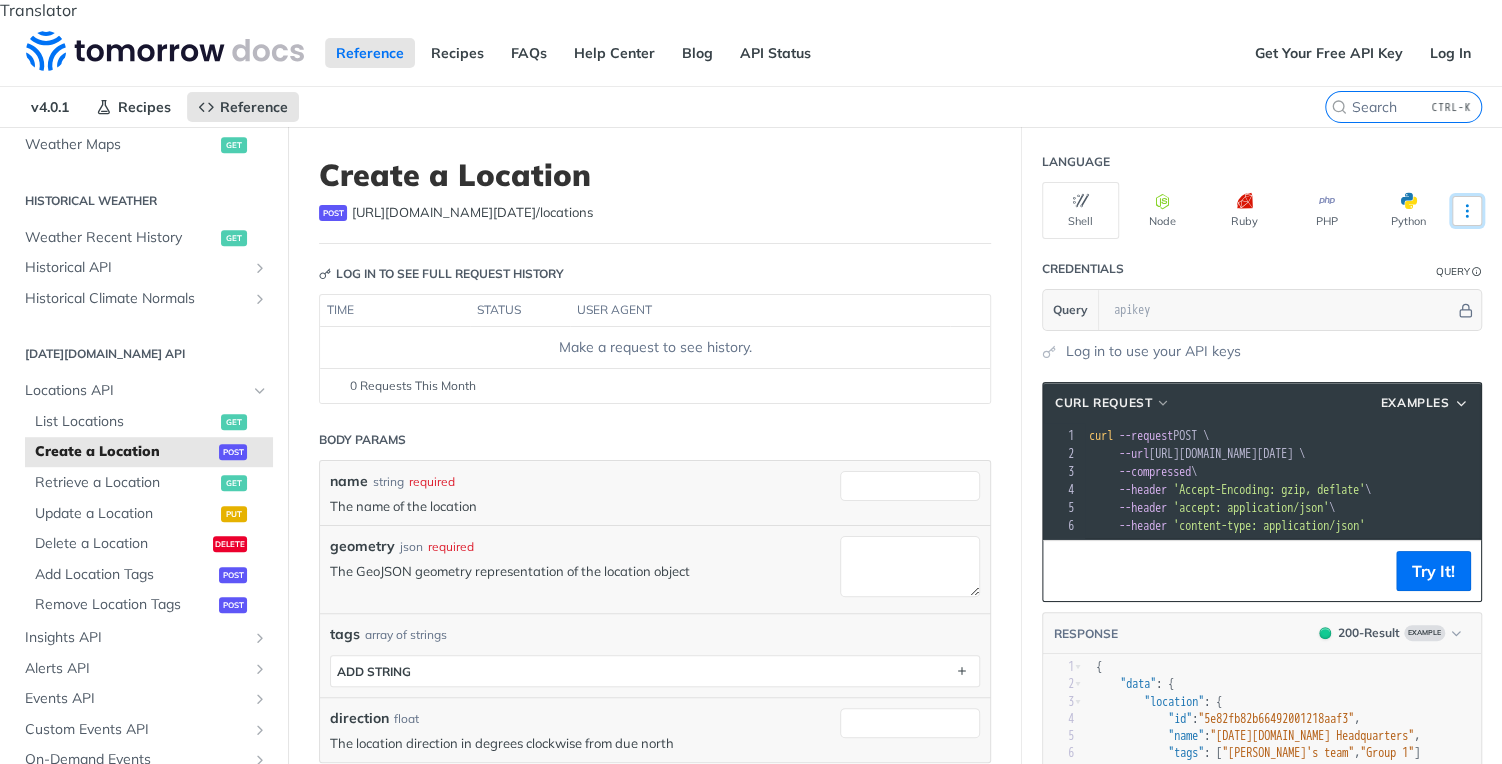 click 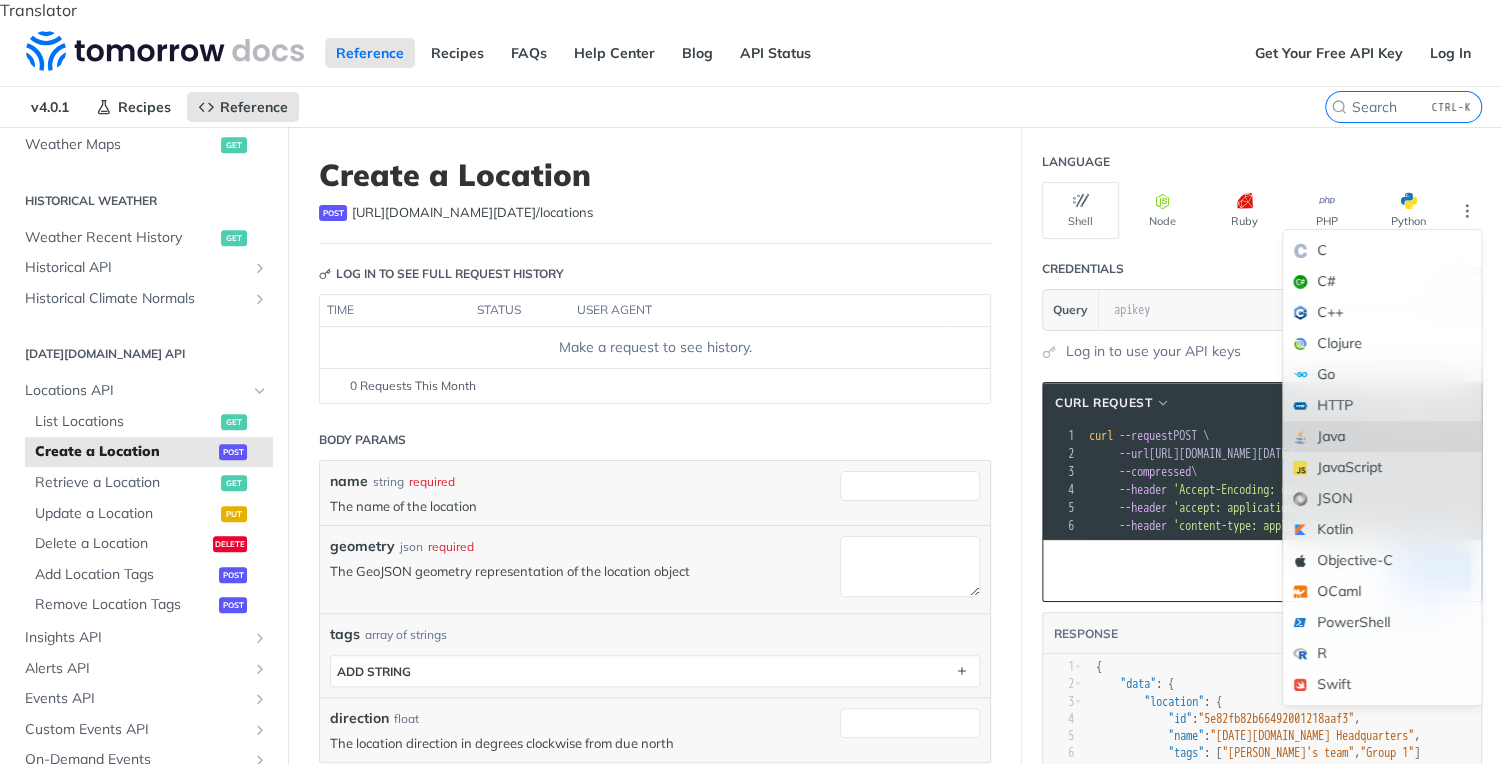 click on "Java" at bounding box center [1382, 436] 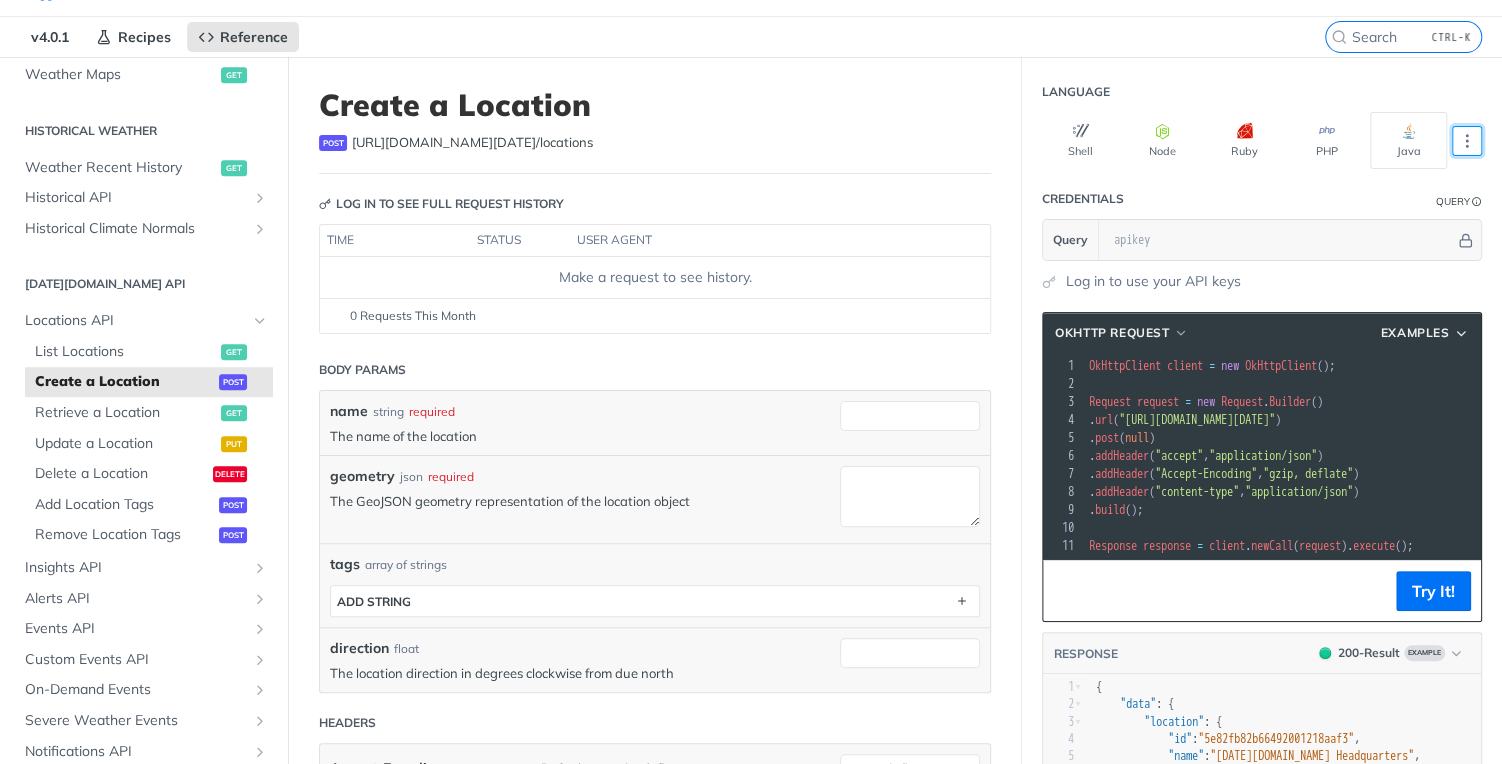 scroll, scrollTop: 0, scrollLeft: 0, axis: both 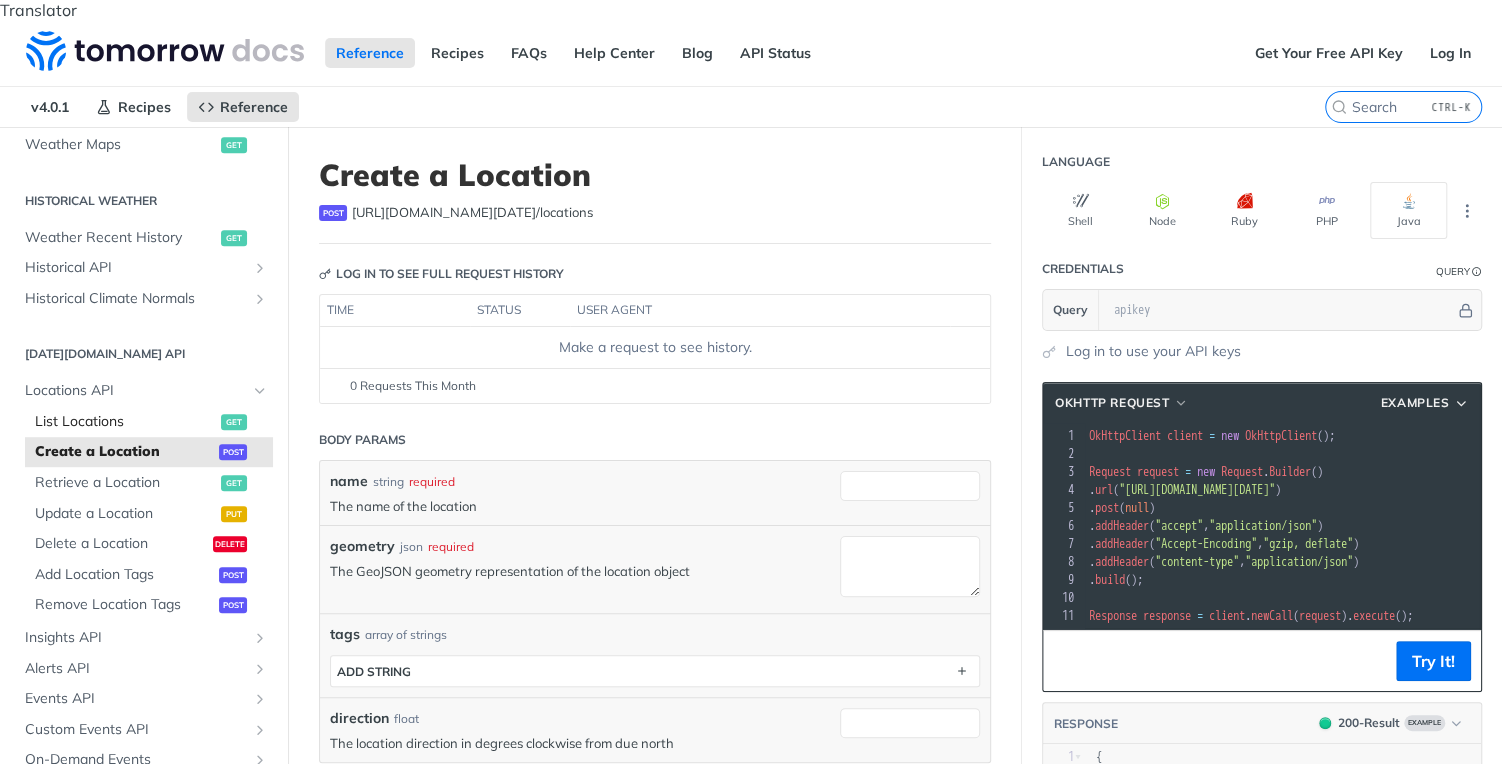 click on "List Locations" at bounding box center [125, 422] 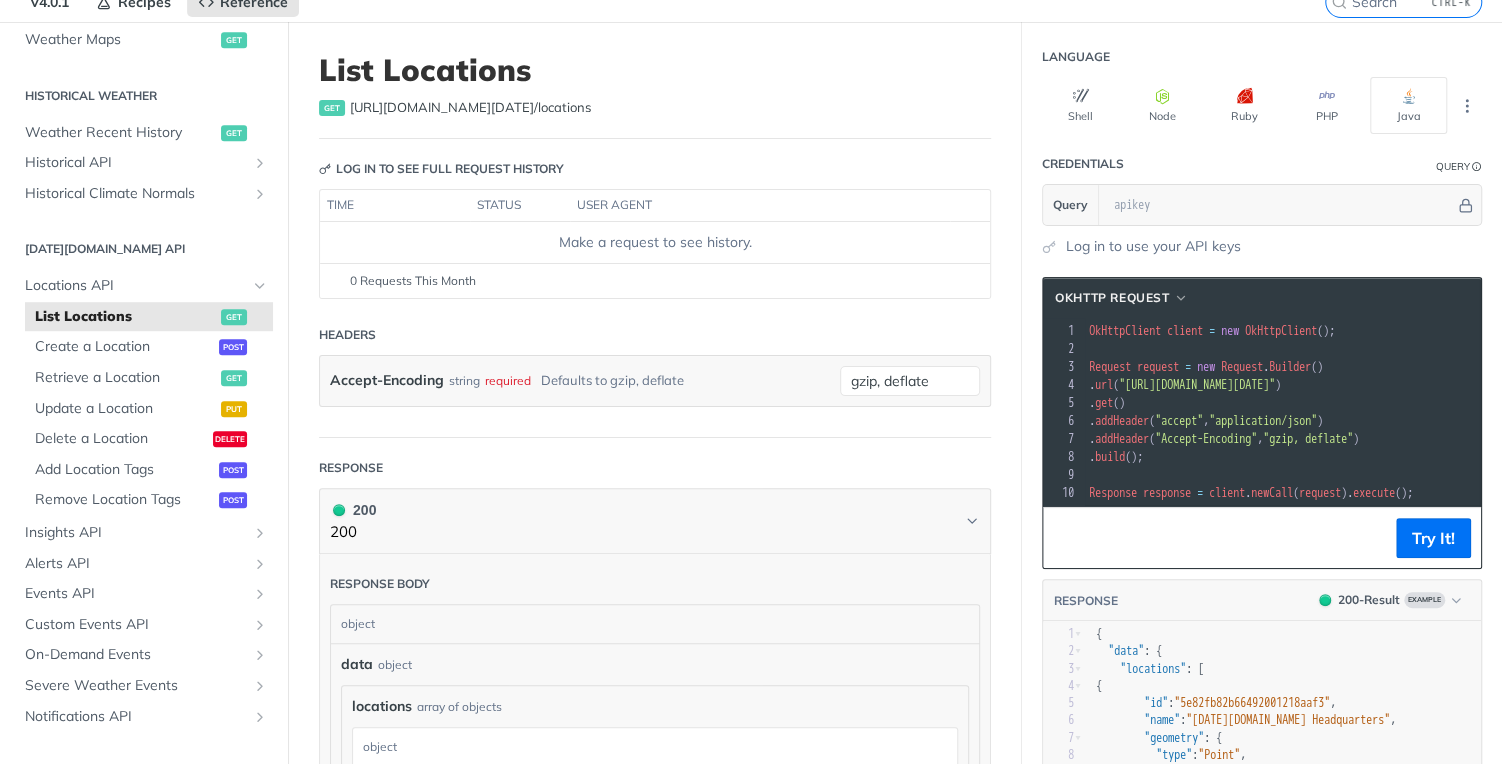 scroll, scrollTop: 0, scrollLeft: 0, axis: both 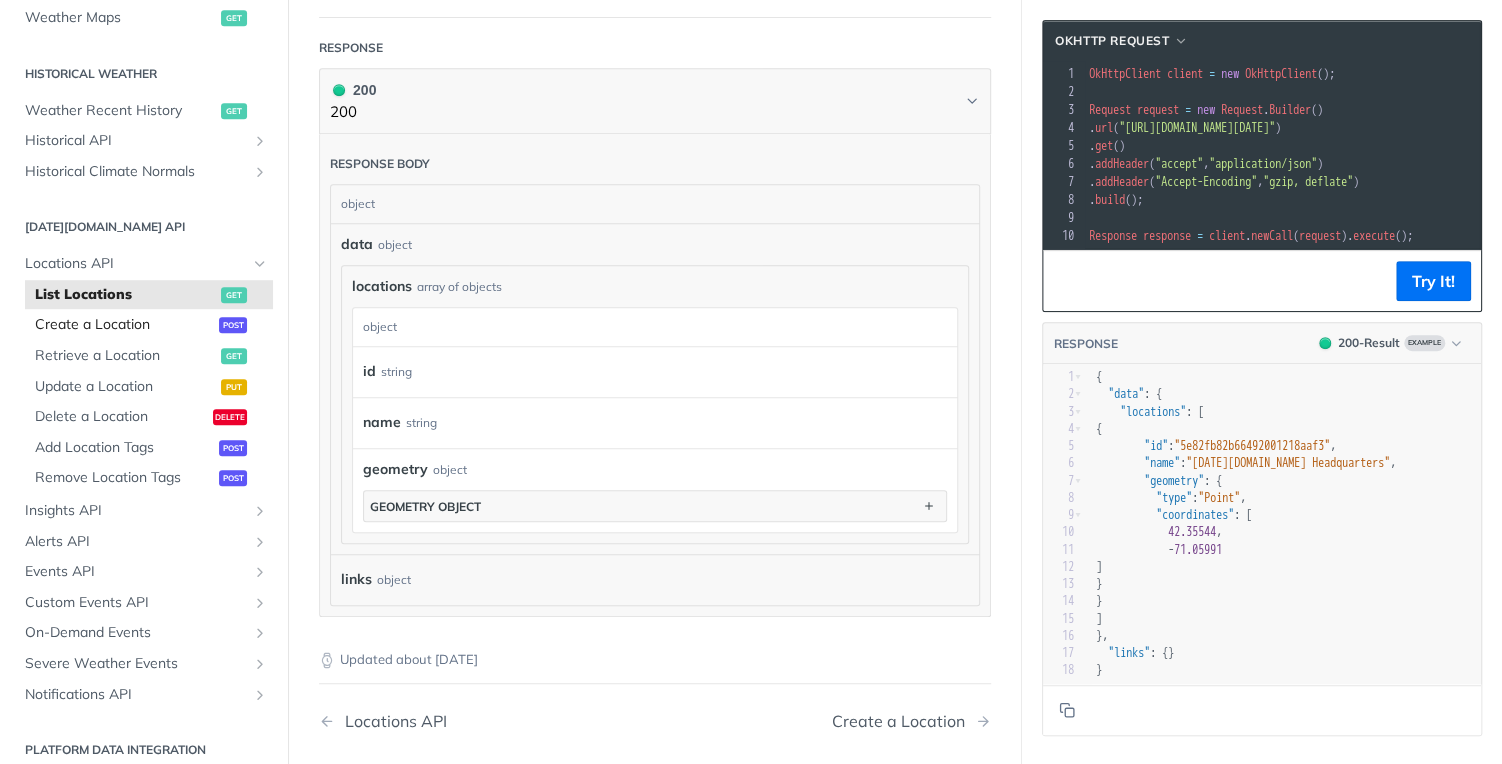 click on "Create a Location" at bounding box center (124, 325) 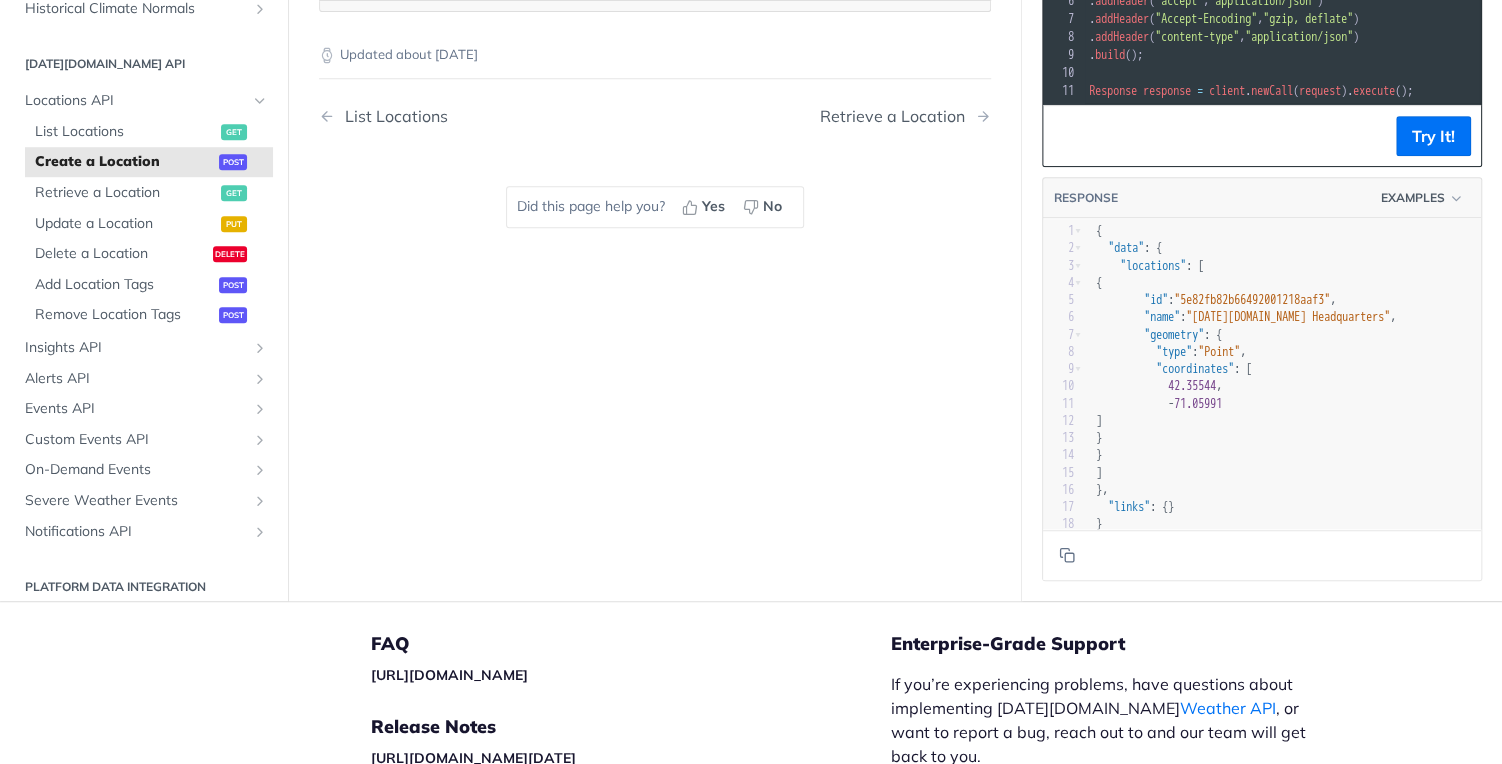 scroll, scrollTop: 288, scrollLeft: 0, axis: vertical 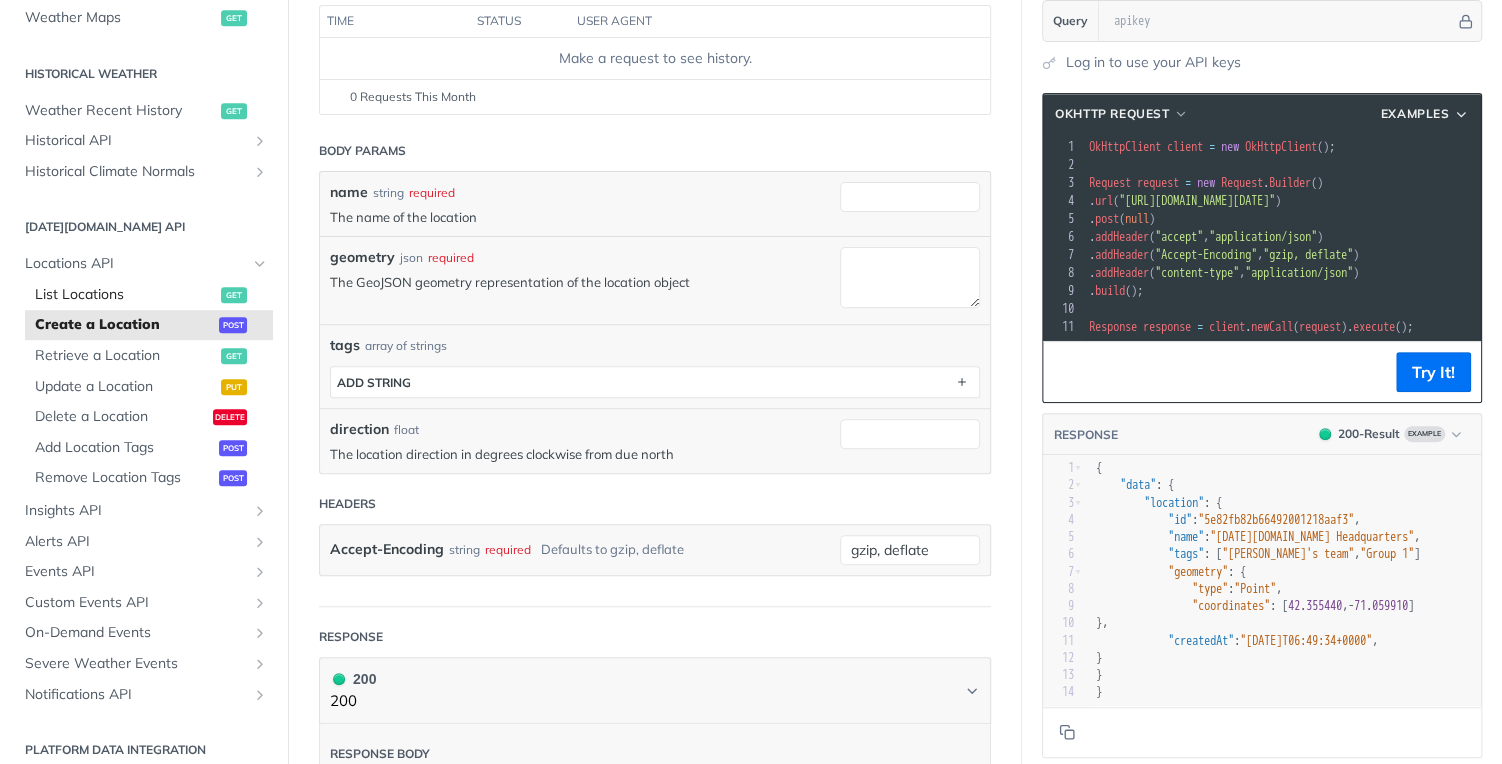 click on "List Locations" at bounding box center (125, 295) 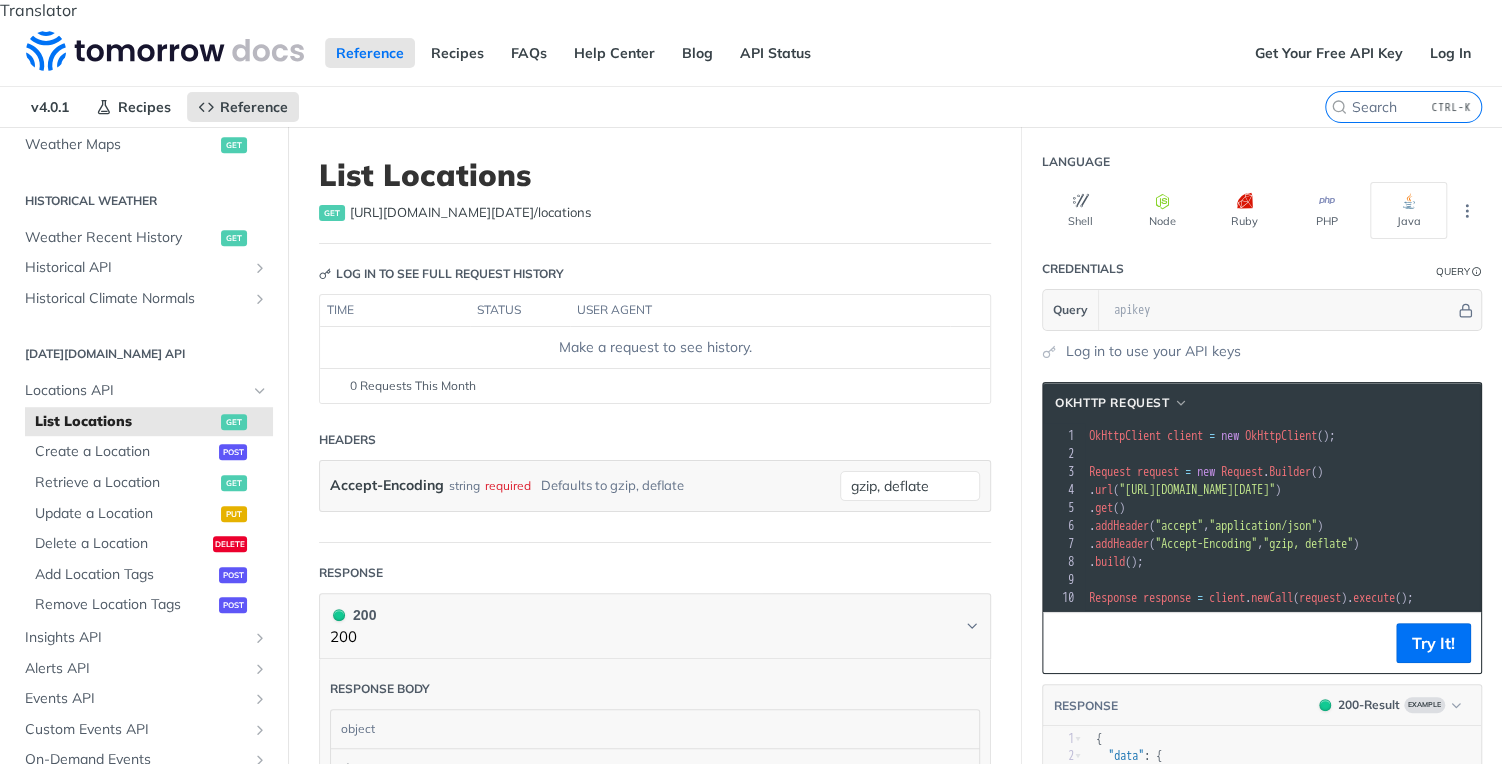 scroll, scrollTop: 0, scrollLeft: 0, axis: both 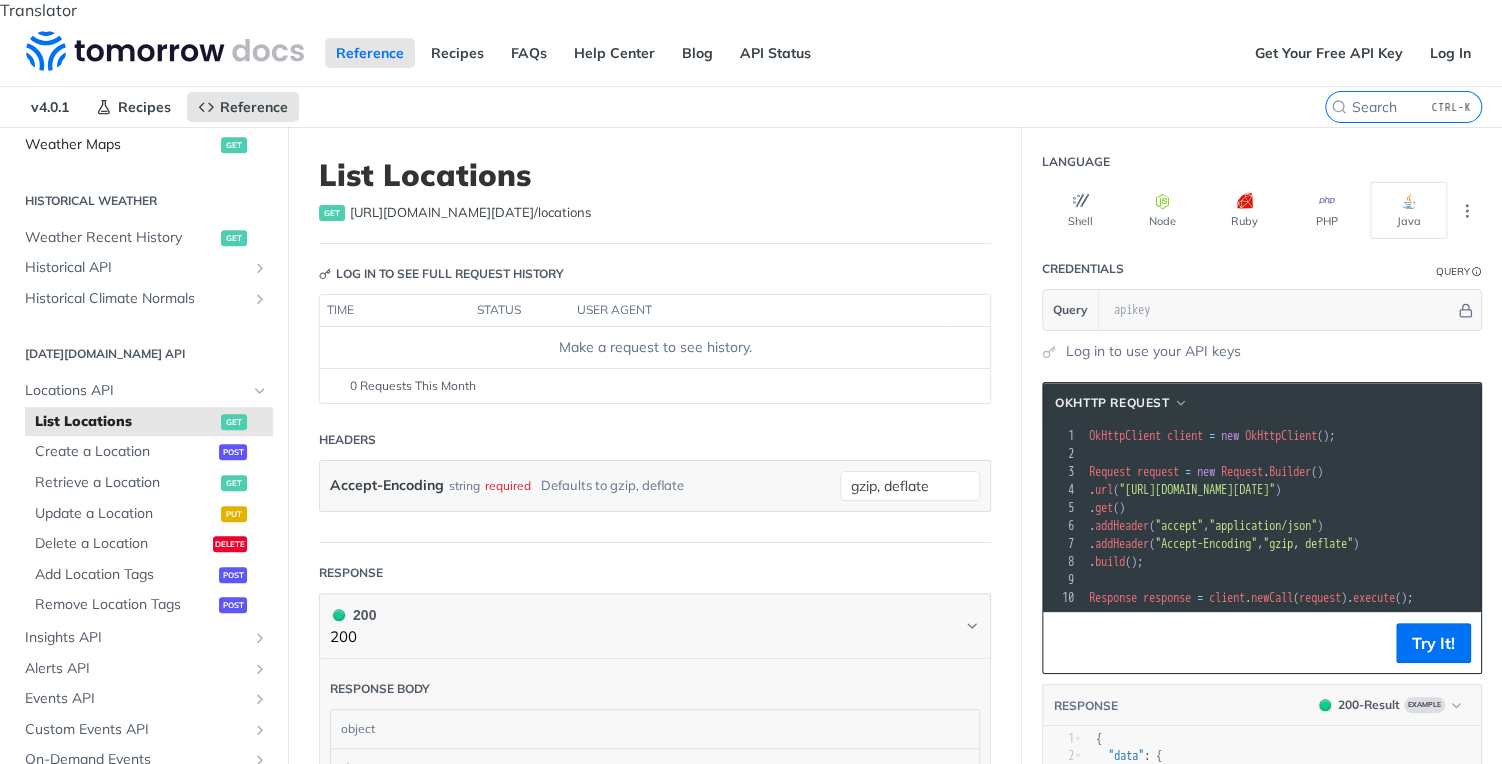 click on "Weather Maps" at bounding box center [120, 145] 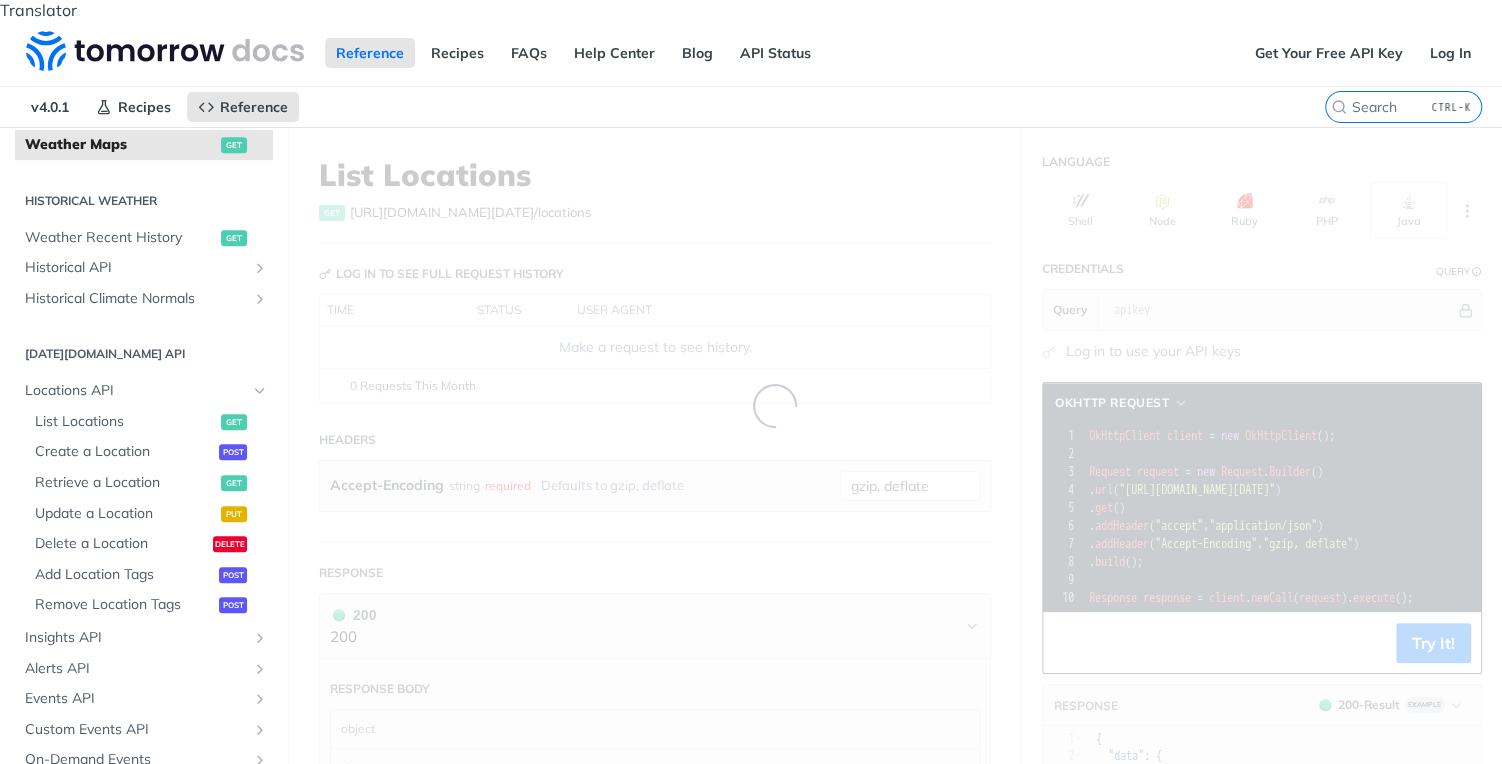 scroll, scrollTop: 565, scrollLeft: 0, axis: vertical 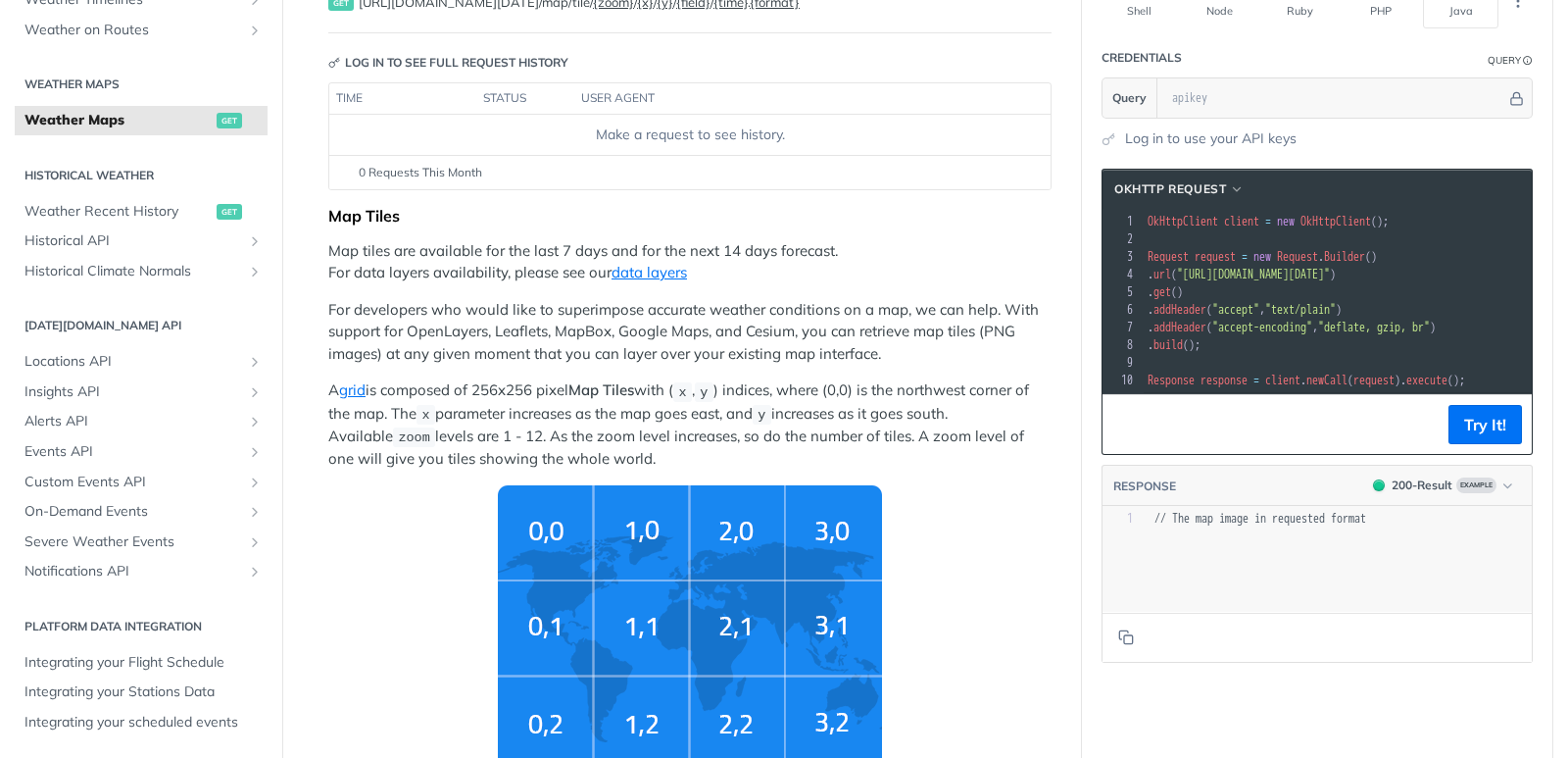 click on ". url ( "https://api.tomorrow.io/v4/map/tile/5/2/3/precipitationIntensity/now.png" )" at bounding box center (1437, 275) 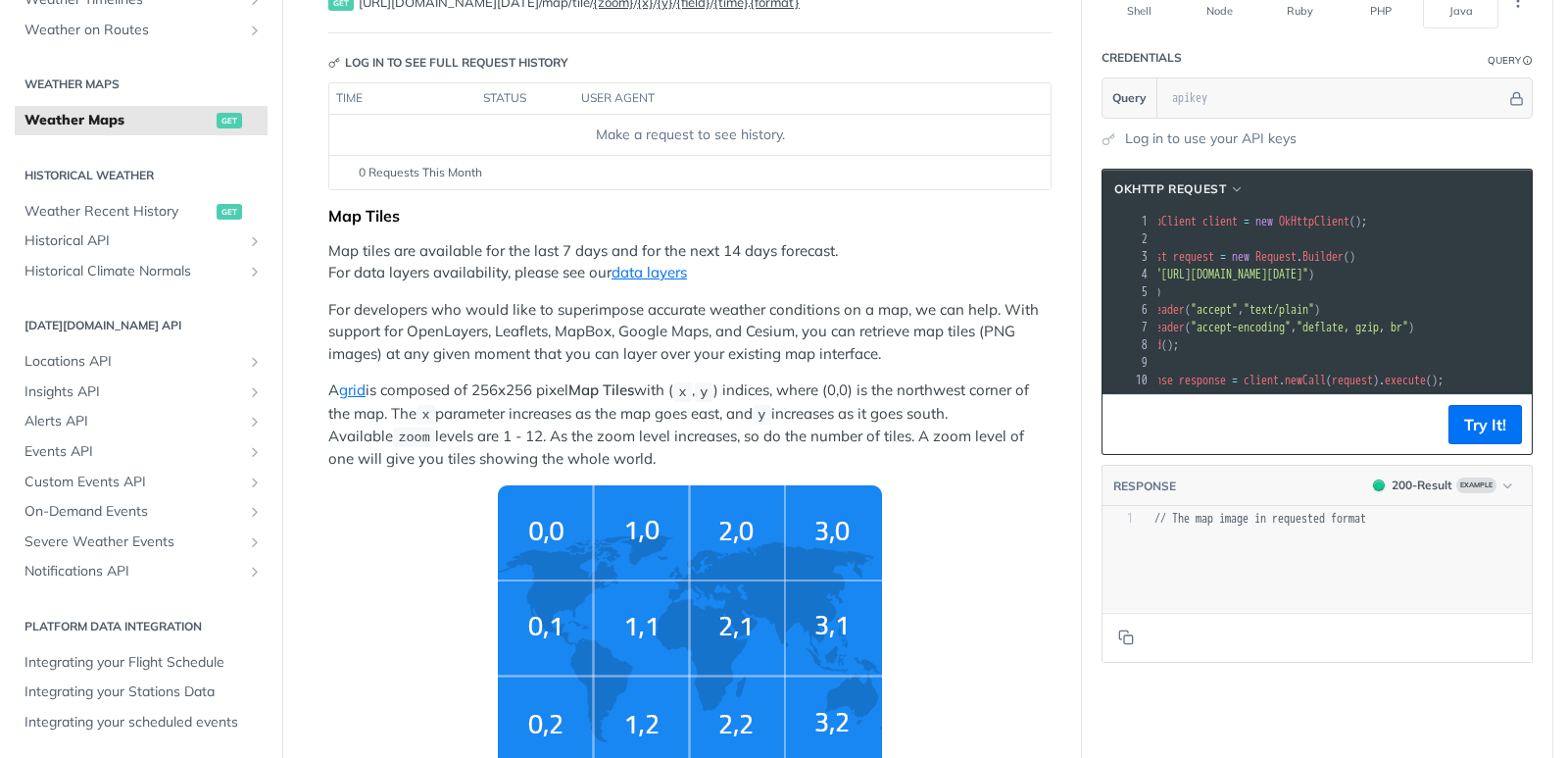 scroll, scrollTop: 0, scrollLeft: 43, axis: horizontal 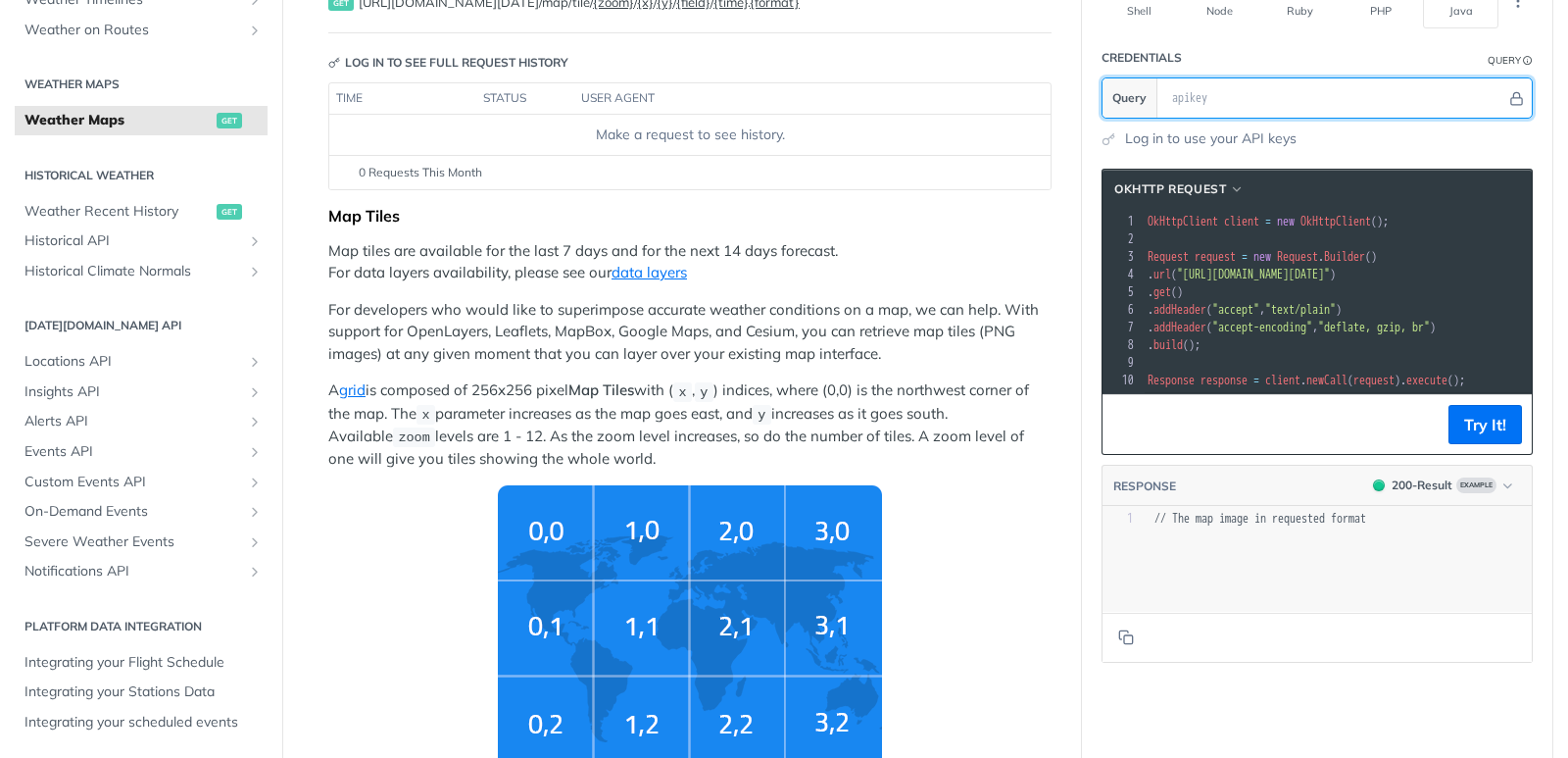 click at bounding box center [1334, 98] 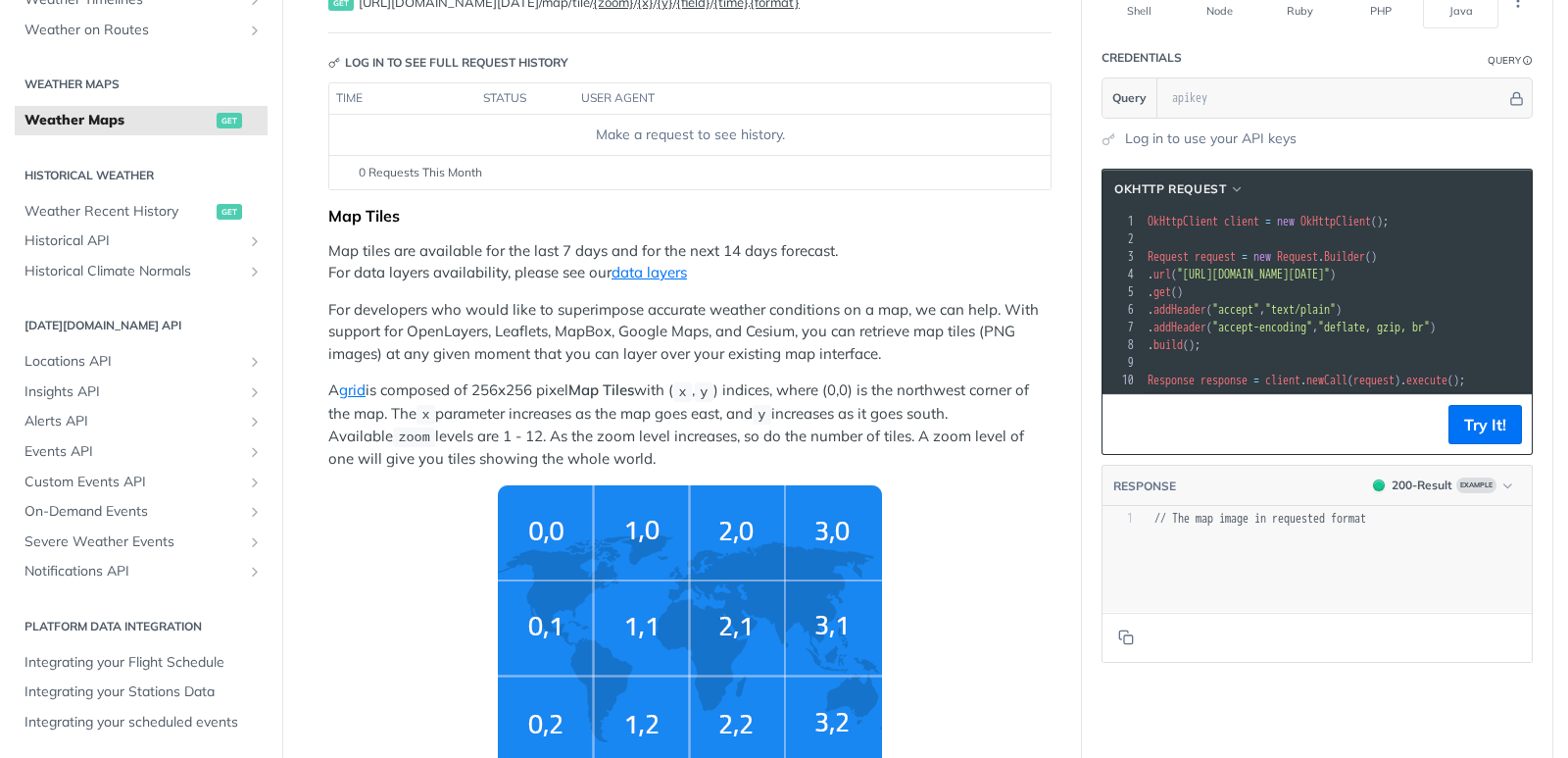 click on "For developers who would like to superimpose accurate weather conditions on a map, we can help. With support for OpenLayers, Leaflets, MapBox, Google Maps, and Cesium, you can retrieve map tiles (PNG images) at any given moment that you can layer over your existing map interface." at bounding box center [690, 332] 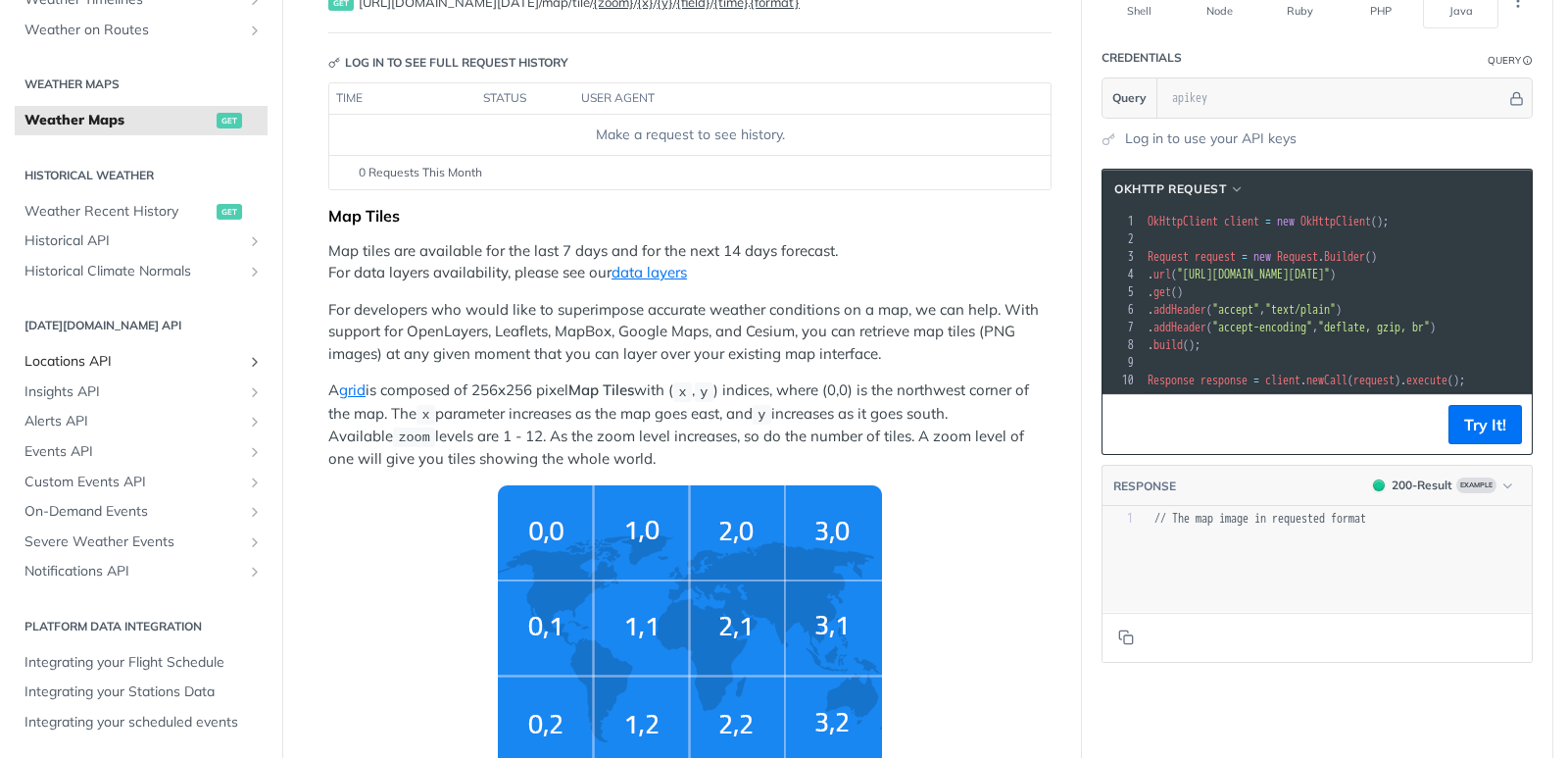 click on "Locations API" at bounding box center [133, 362] 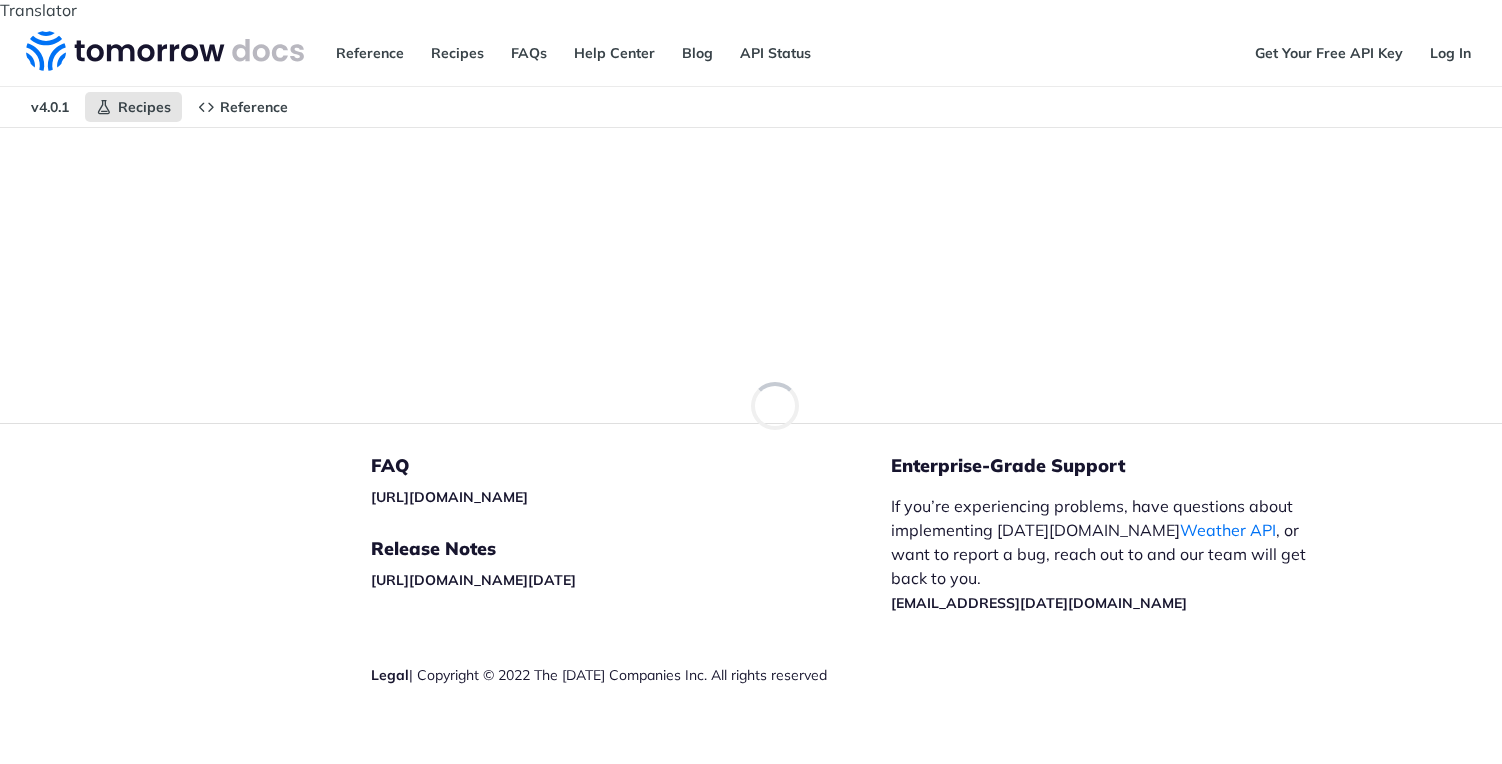 scroll, scrollTop: 0, scrollLeft: 0, axis: both 